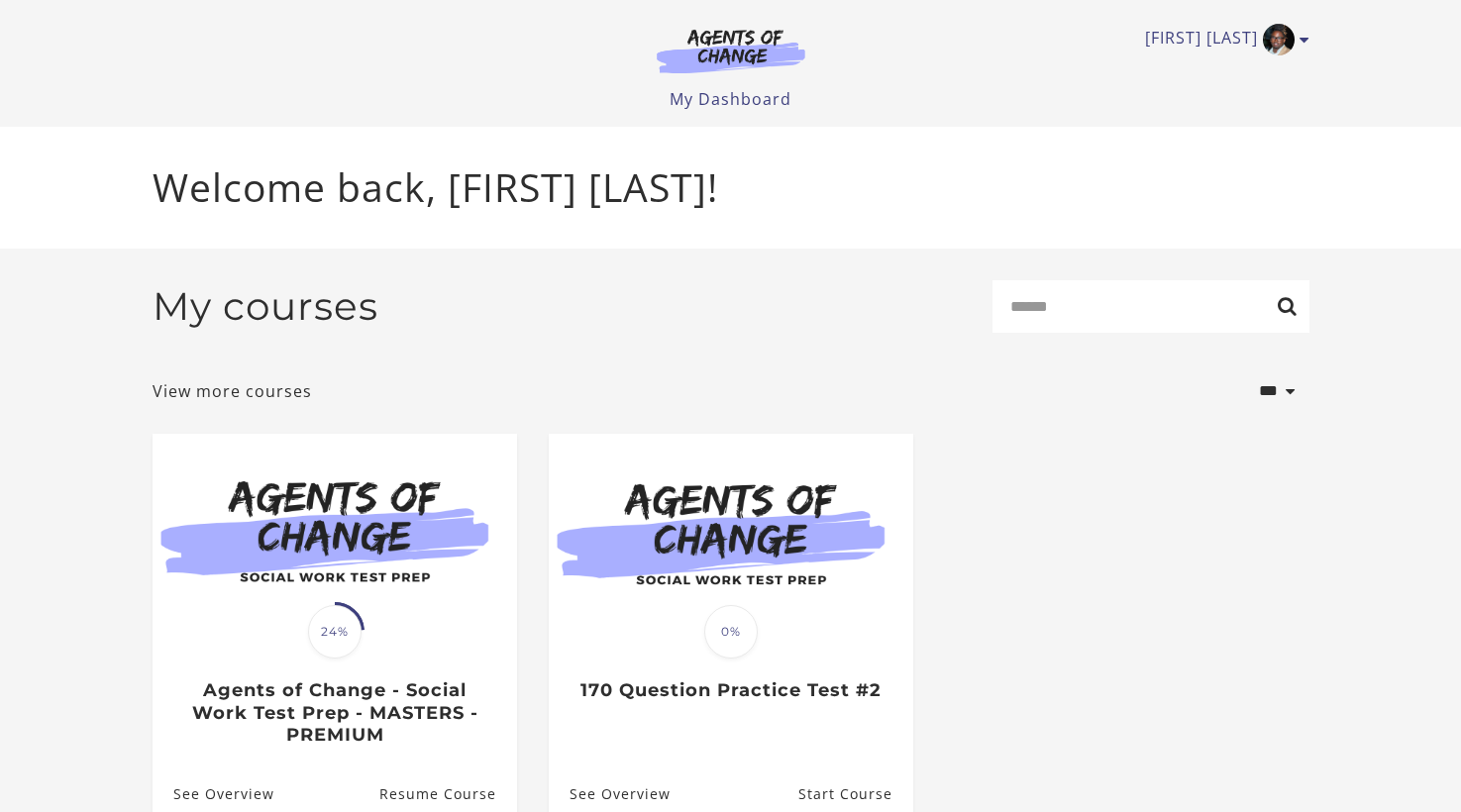 scroll, scrollTop: 0, scrollLeft: 0, axis: both 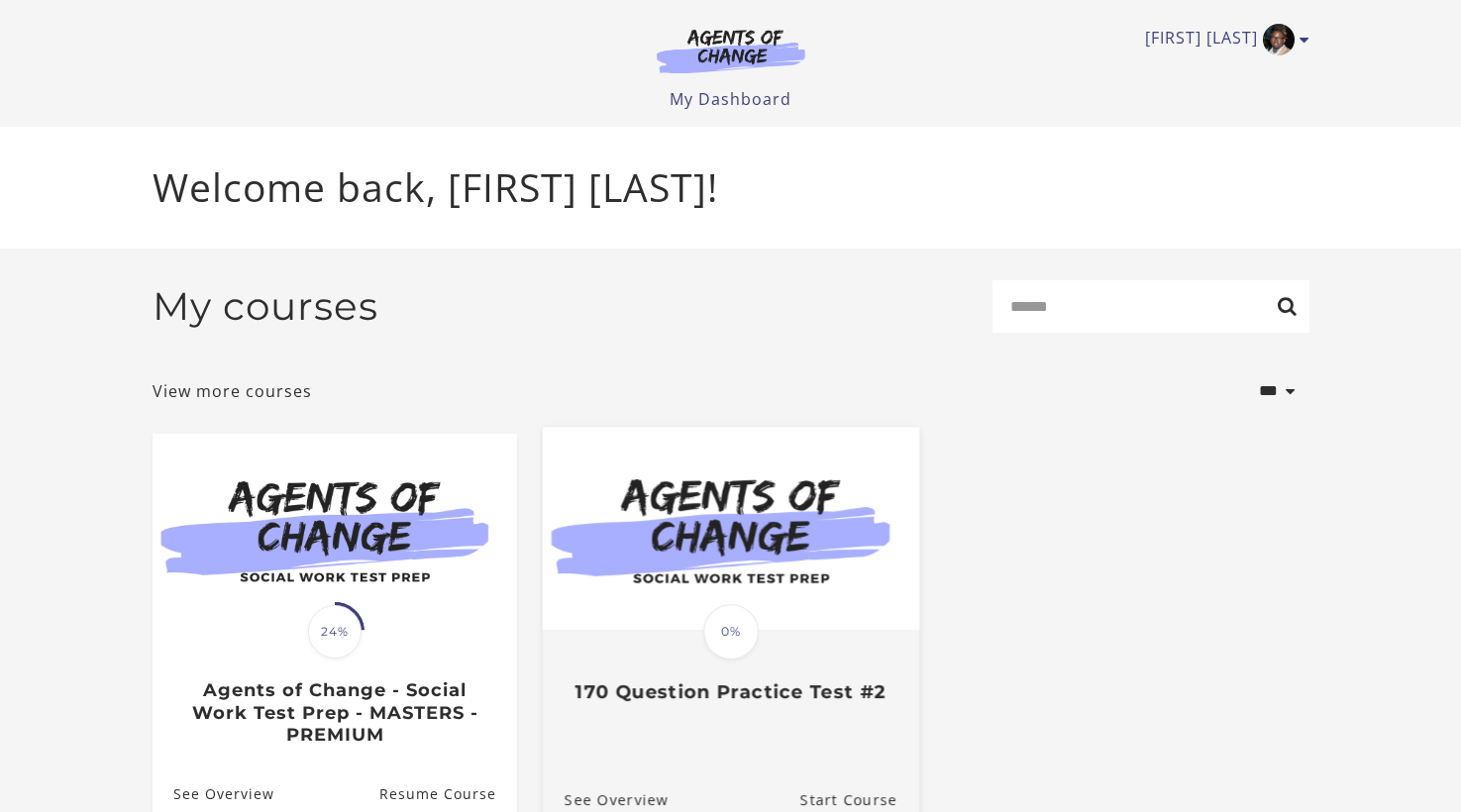 click on "Translation missing: en.liquid.partials.dashboard_course_card.progress_description: 0%
0%
170 Question Practice Test #2" at bounding box center (730, 667) 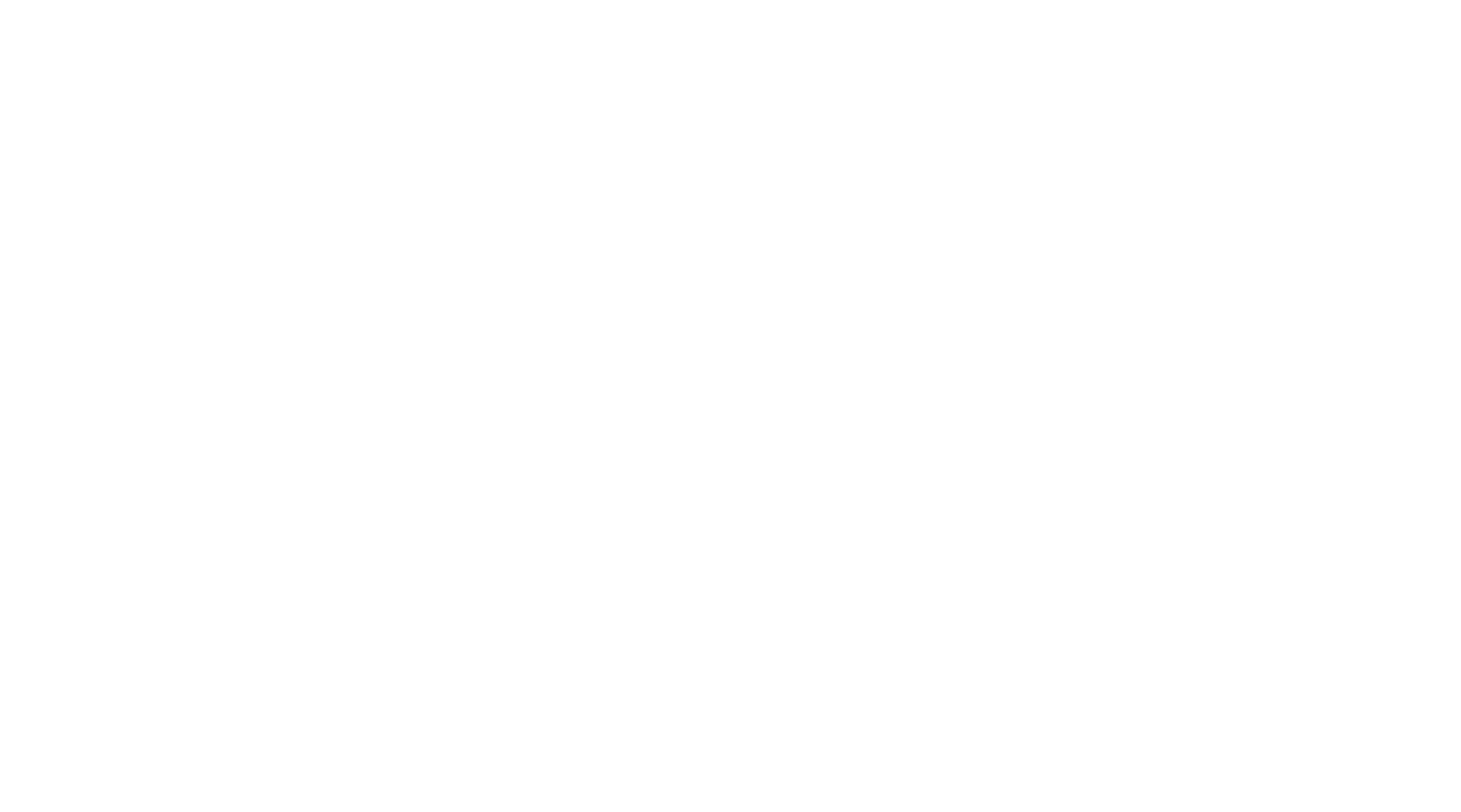 scroll, scrollTop: 7, scrollLeft: 0, axis: vertical 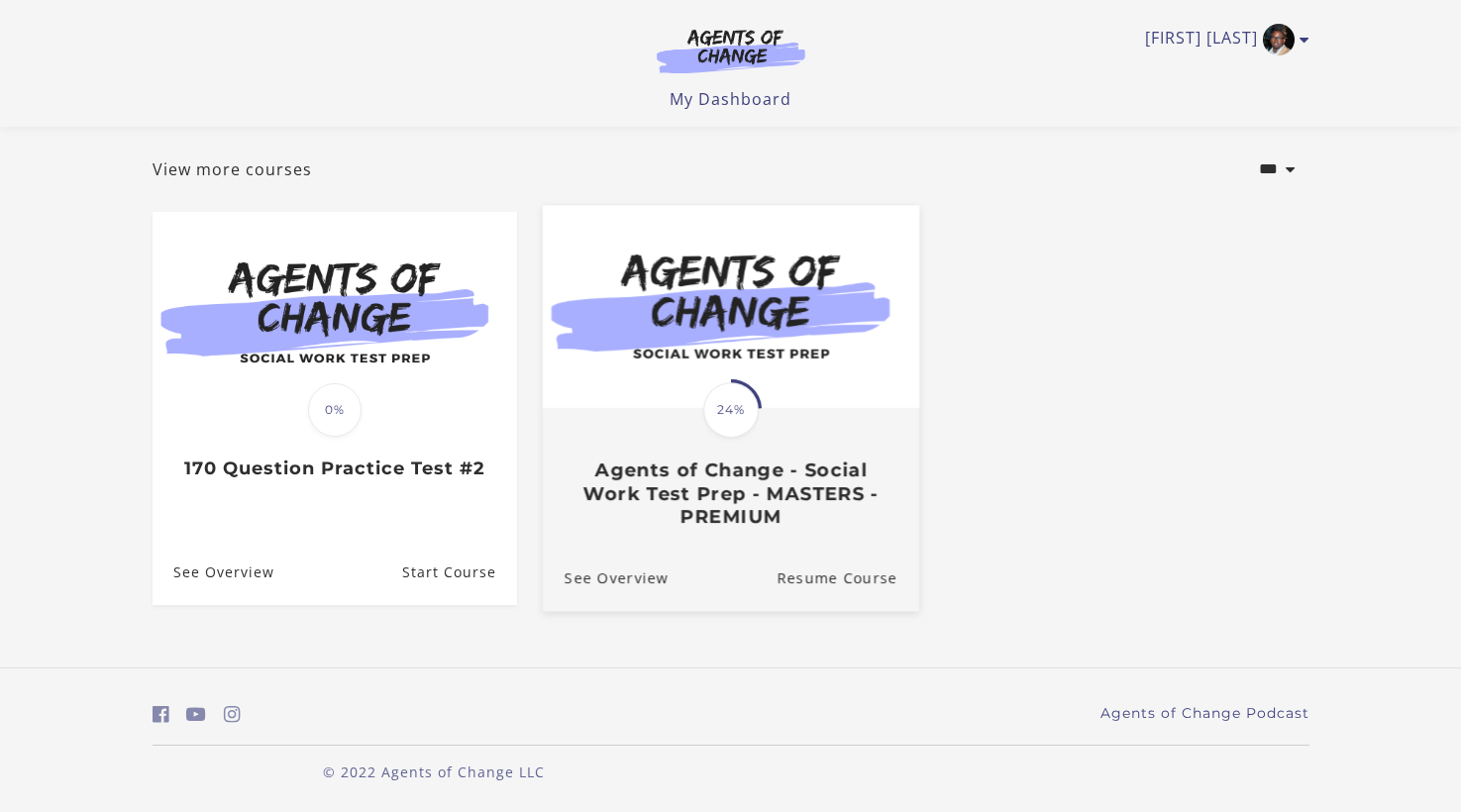 click on "Translation missing: en.liquid.partials.dashboard_course_card.progress_description: 24%
24%
Agents of Change - Social Work Test Prep - MASTERS - PREMIUM" at bounding box center [730, 374] 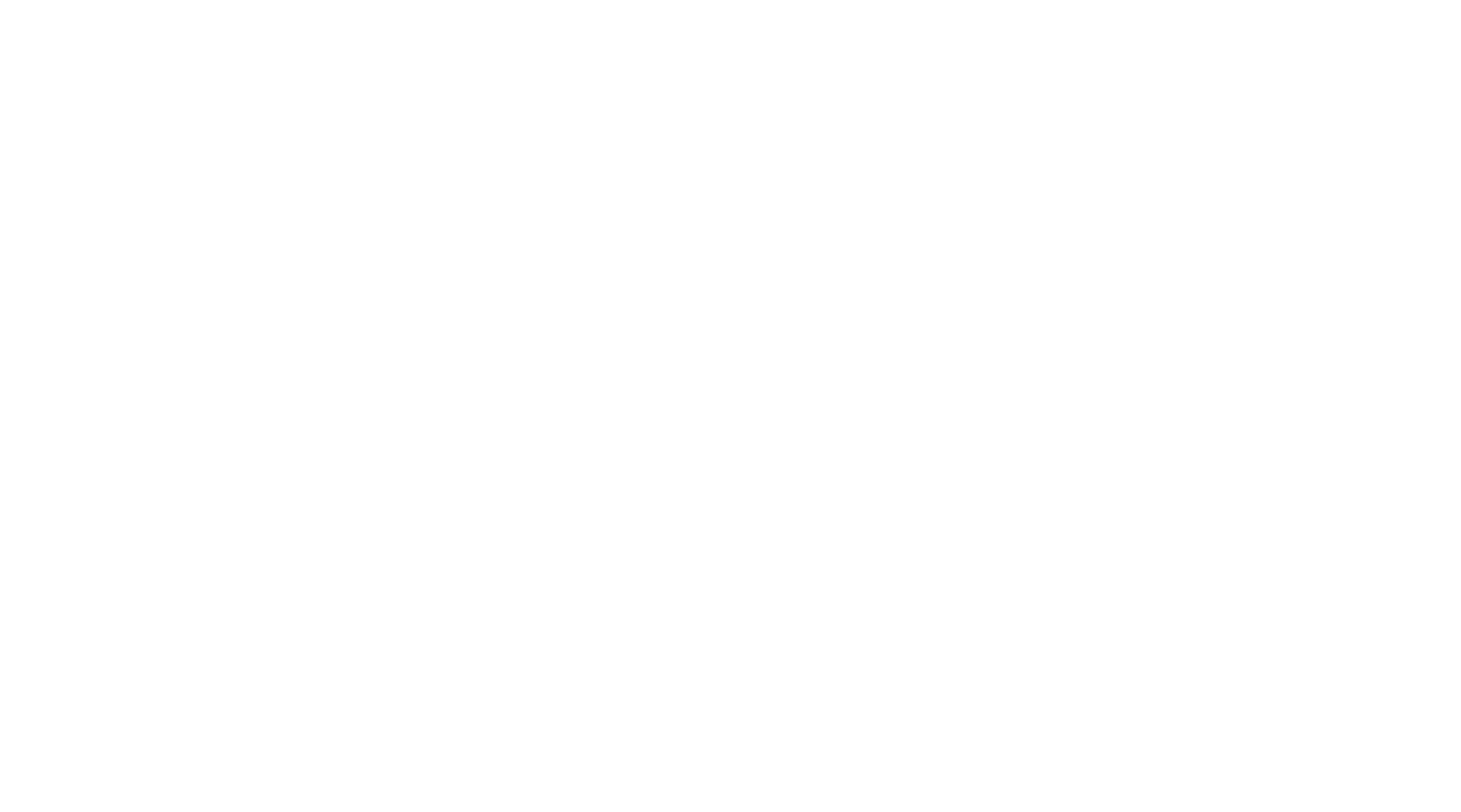 scroll, scrollTop: 0, scrollLeft: 0, axis: both 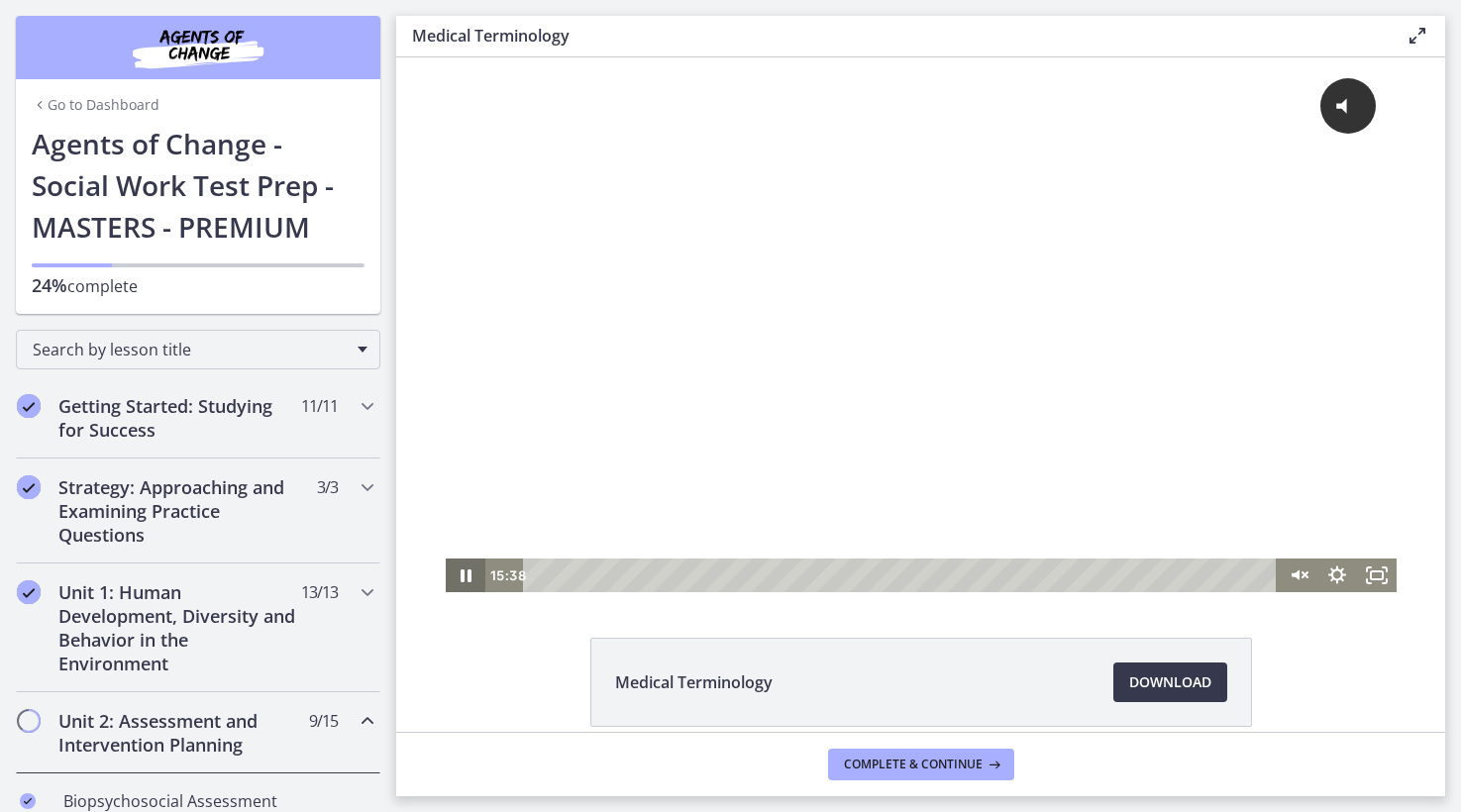 click 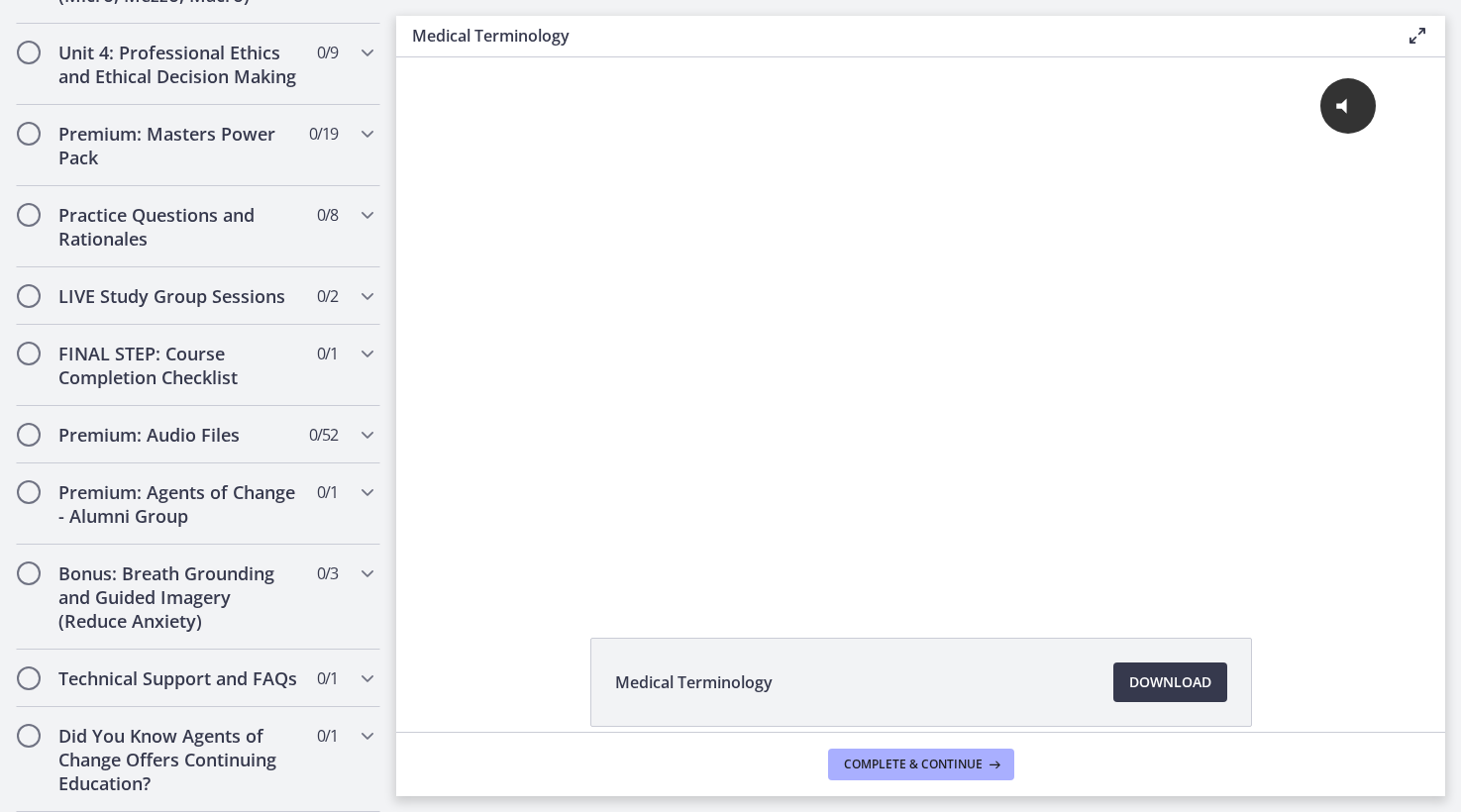 scroll, scrollTop: 2059, scrollLeft: 0, axis: vertical 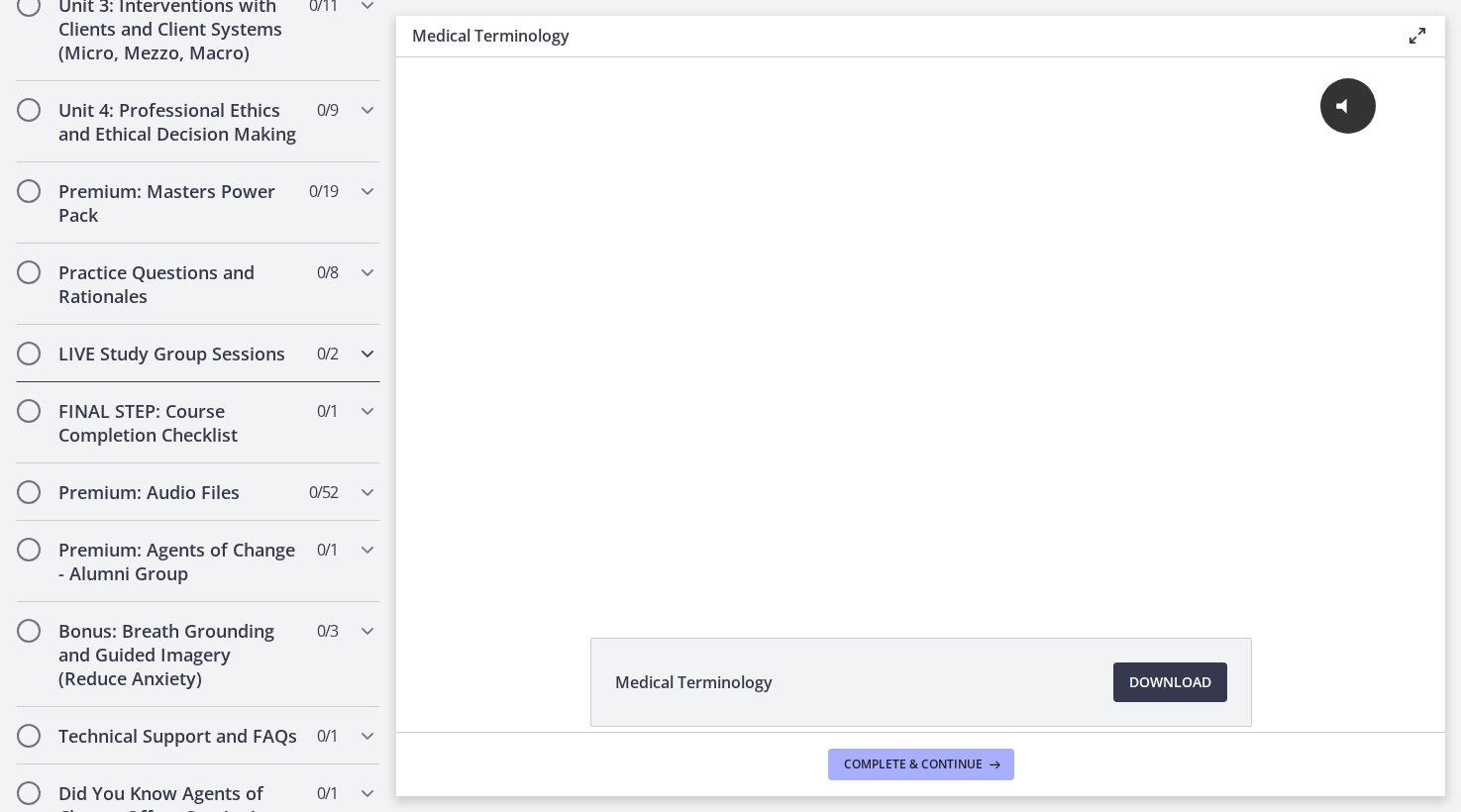 click on "LIVE Study Group Sessions
0  /  2
Completed" at bounding box center [198, 354] 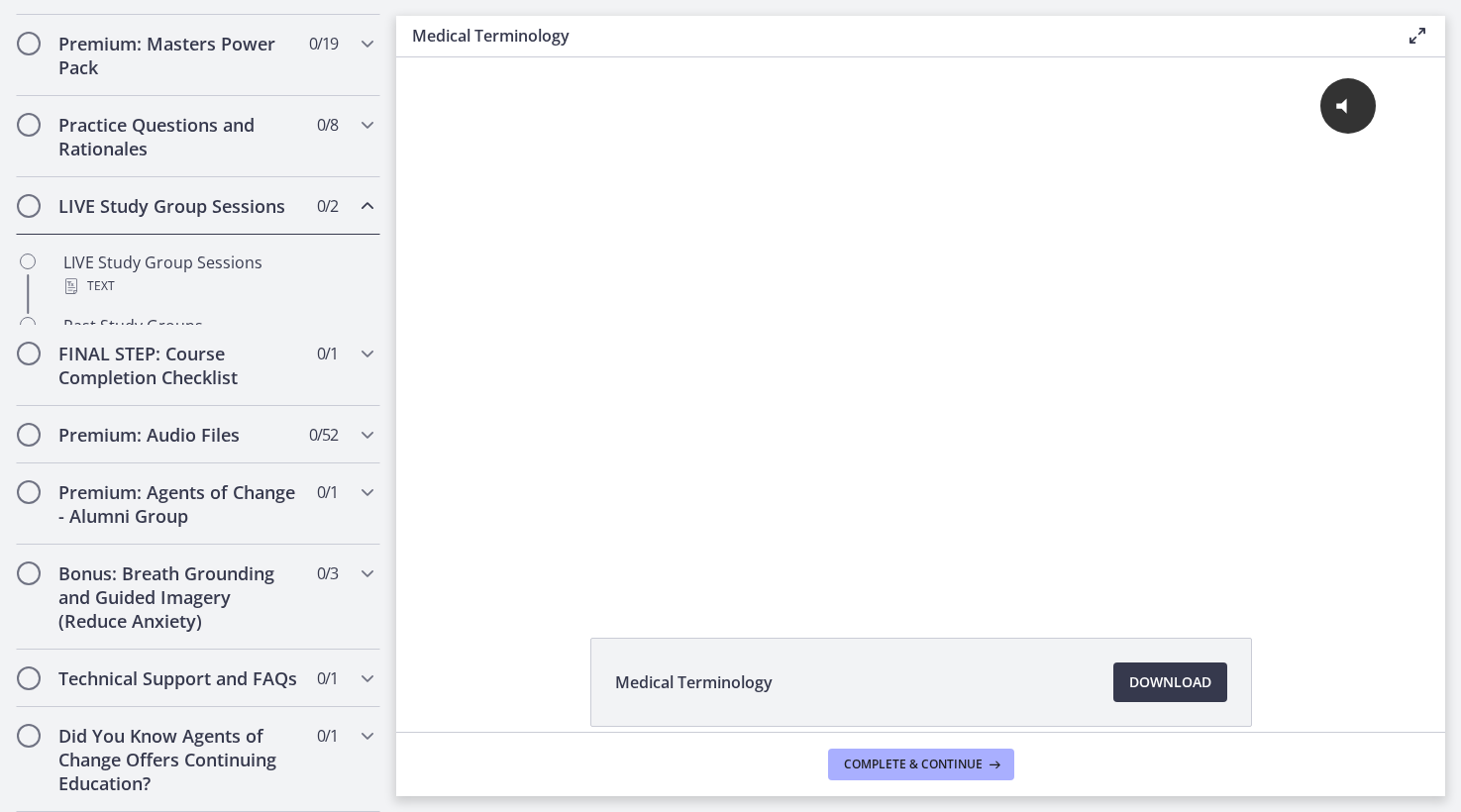 scroll, scrollTop: 997, scrollLeft: 0, axis: vertical 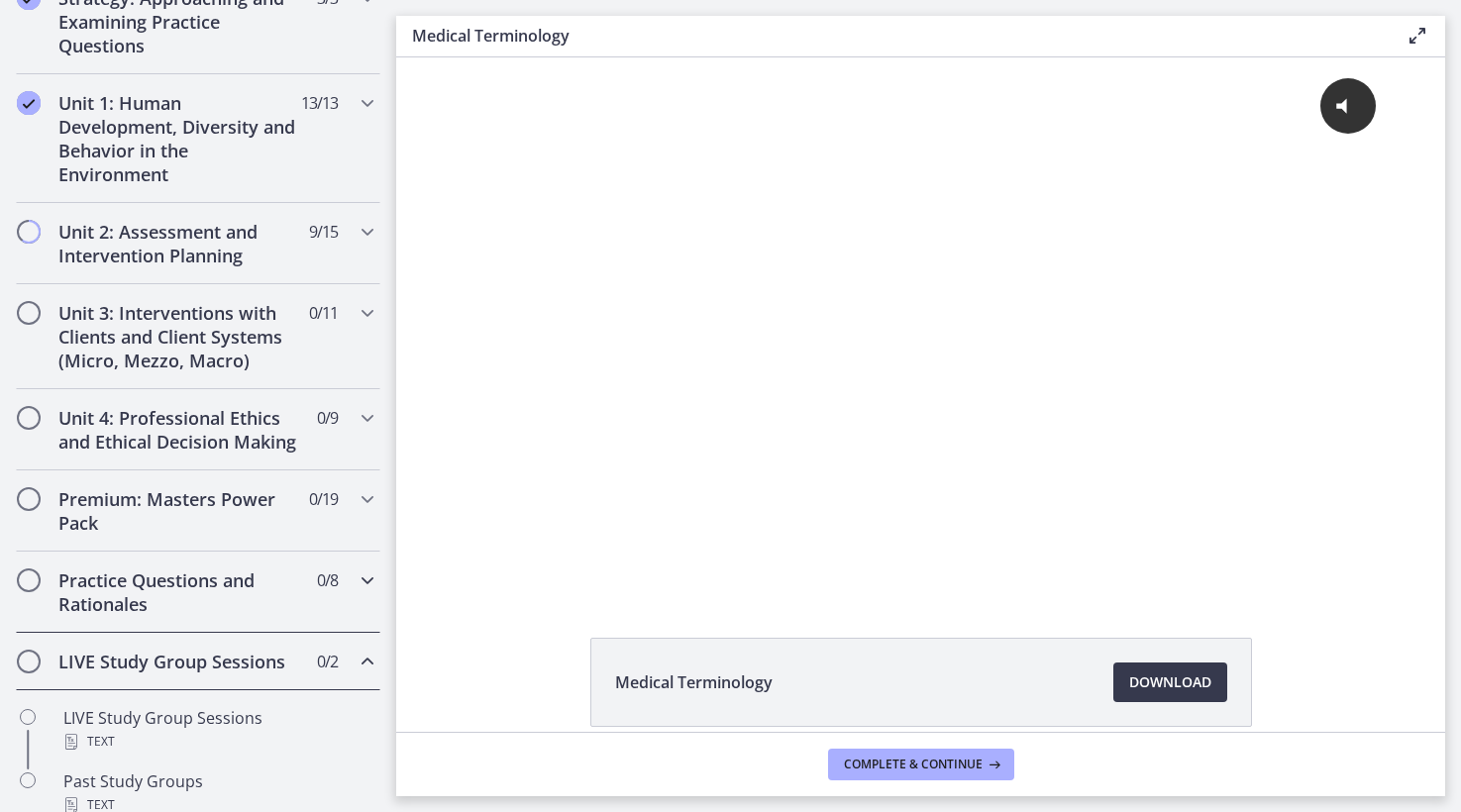 click on "Practice Questions and Rationales" at bounding box center (179, 592) 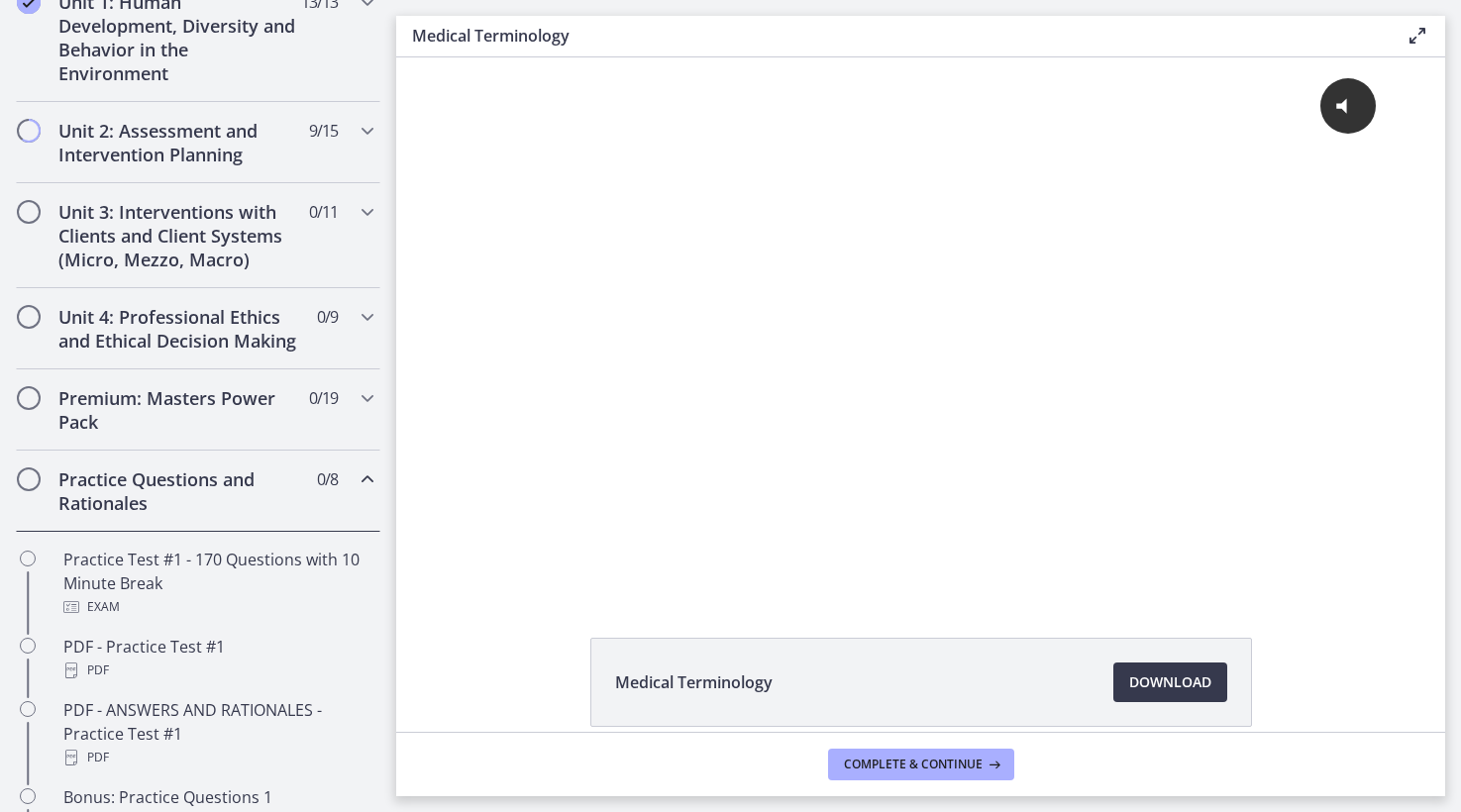 scroll, scrollTop: 590, scrollLeft: 0, axis: vertical 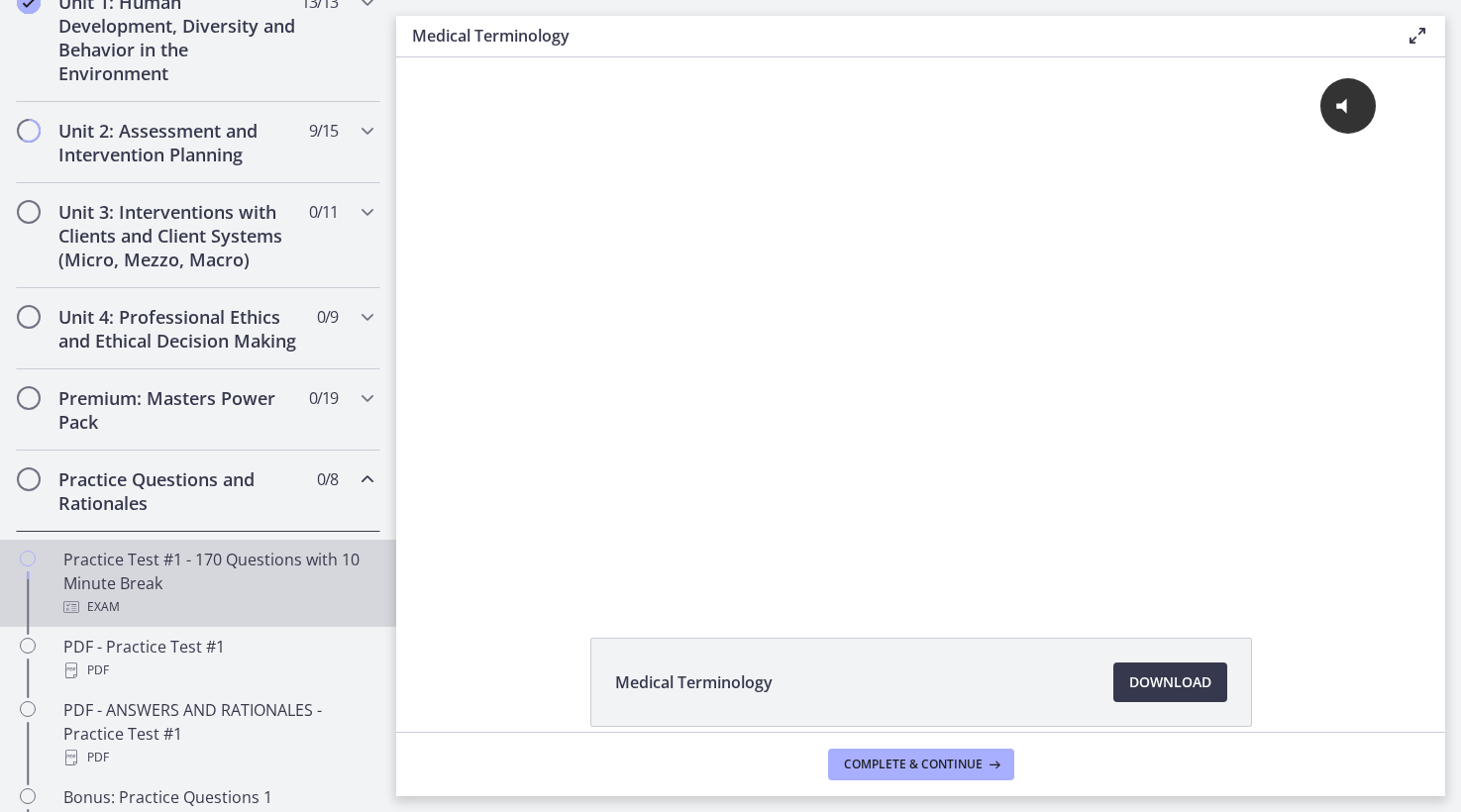 click on "Practice Test #1 - 170 Questions with 10 Minute Break
Exam" at bounding box center [218, 583] 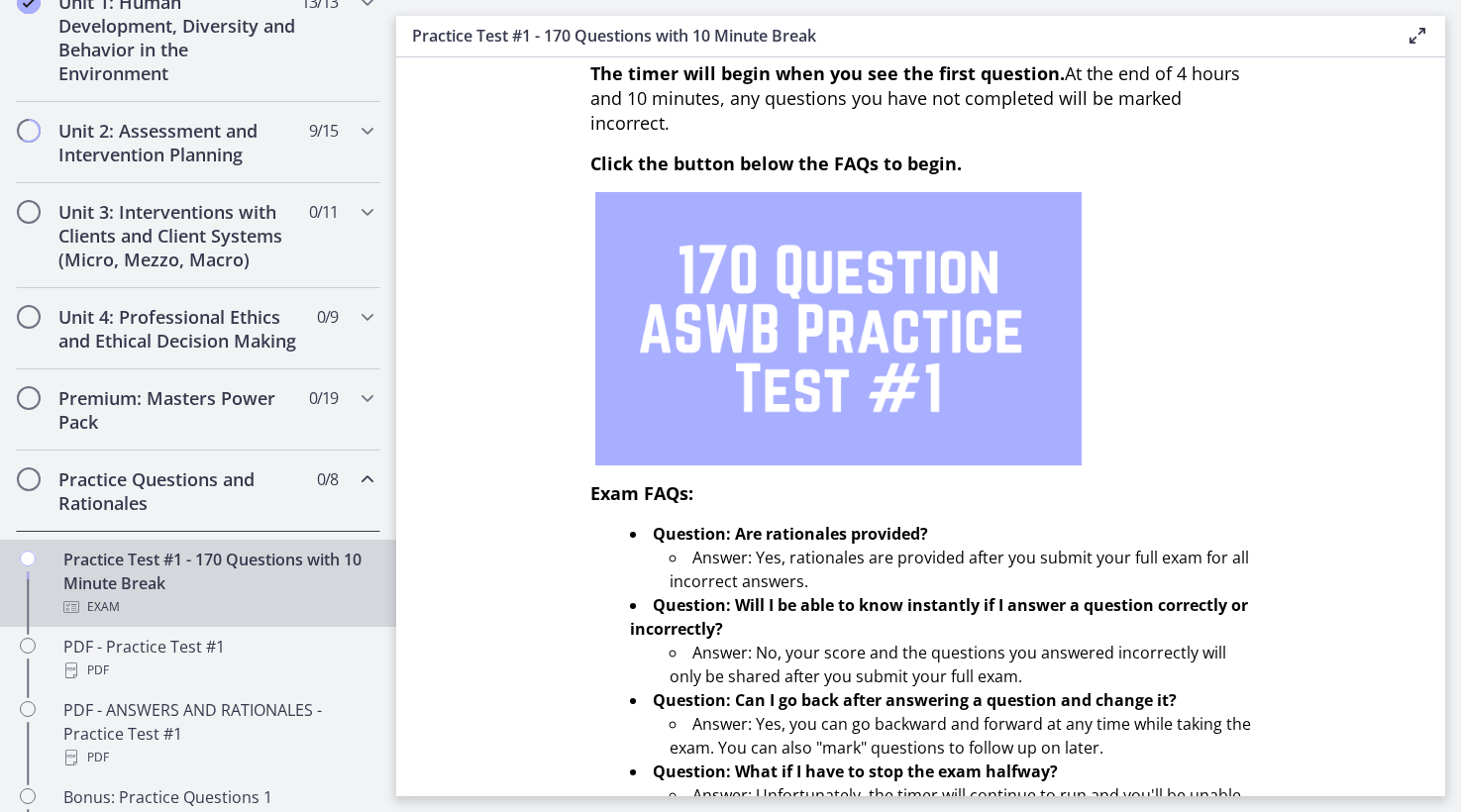 scroll, scrollTop: 119, scrollLeft: 0, axis: vertical 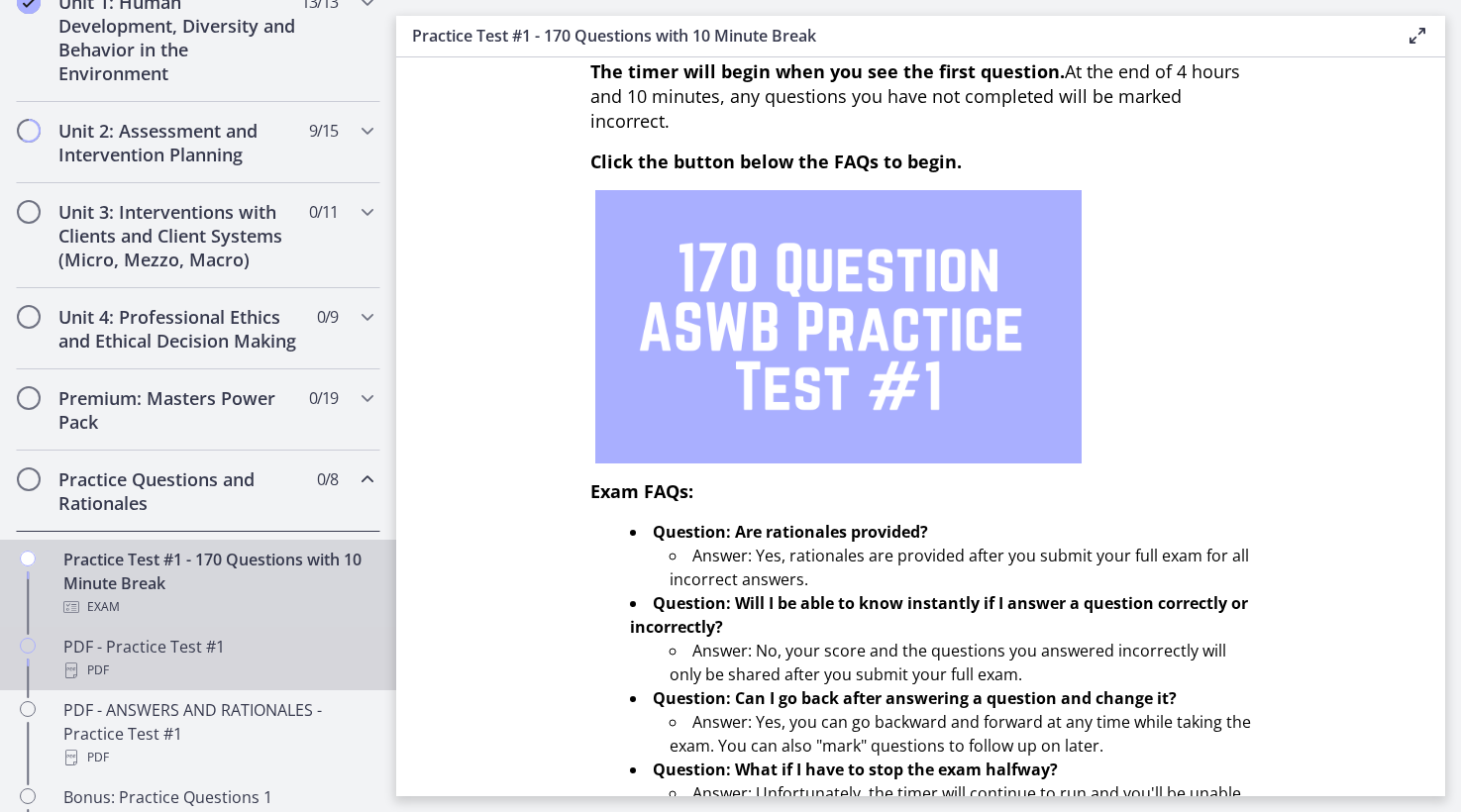 click on "PDF" at bounding box center [218, 670] 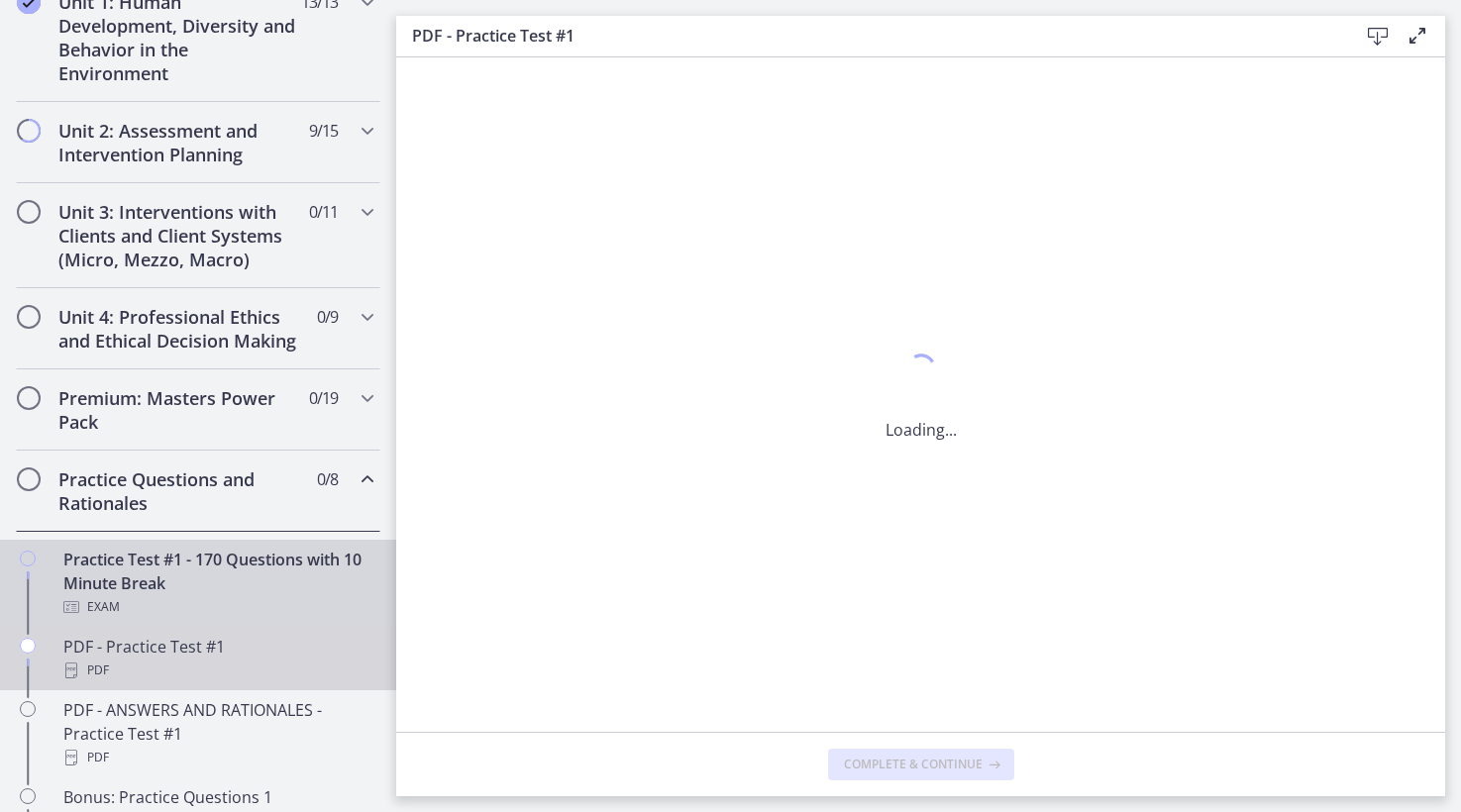 scroll, scrollTop: 0, scrollLeft: 0, axis: both 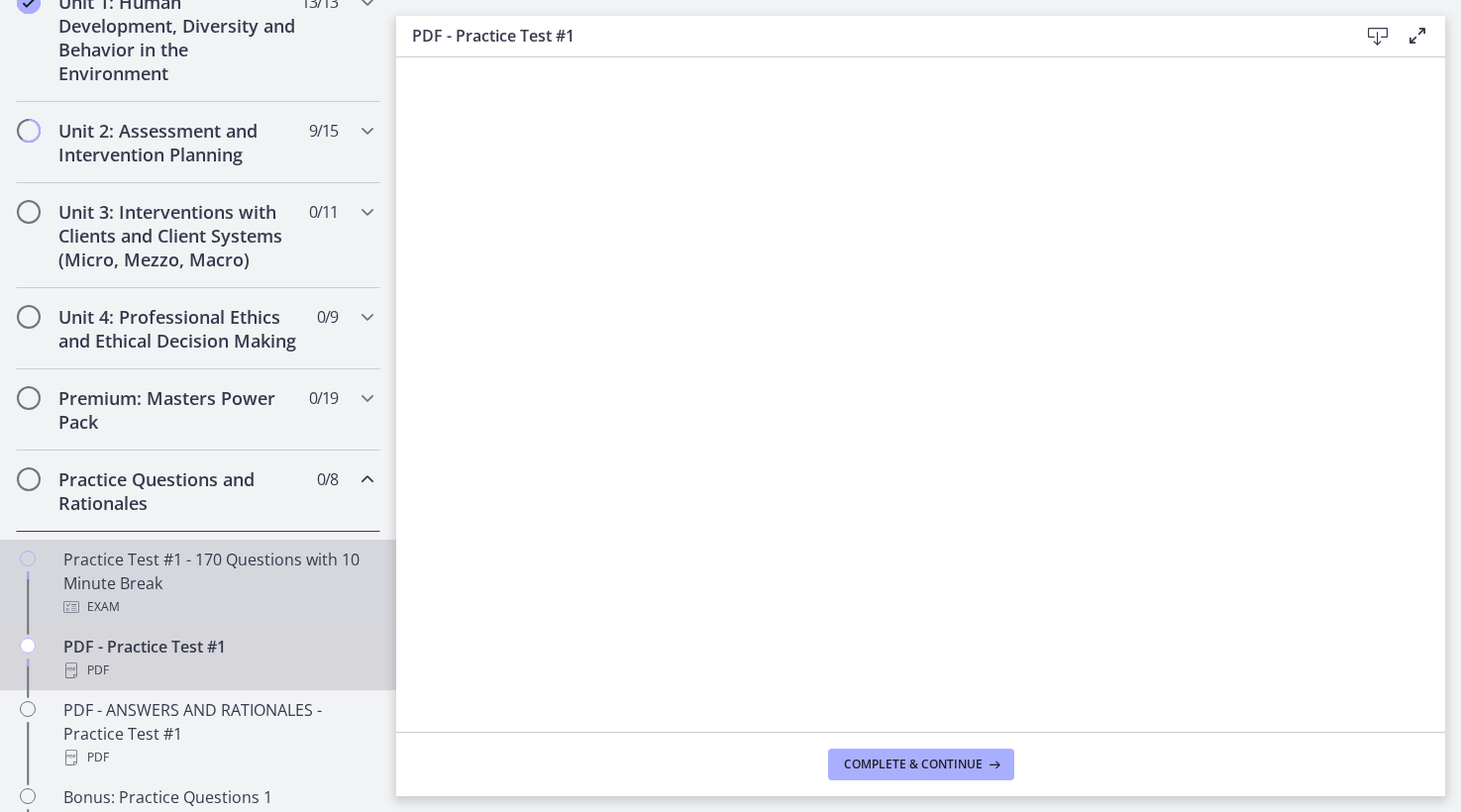 click on "Practice Test #1 - 170 Questions with 10 Minute Break
Exam" at bounding box center (218, 583) 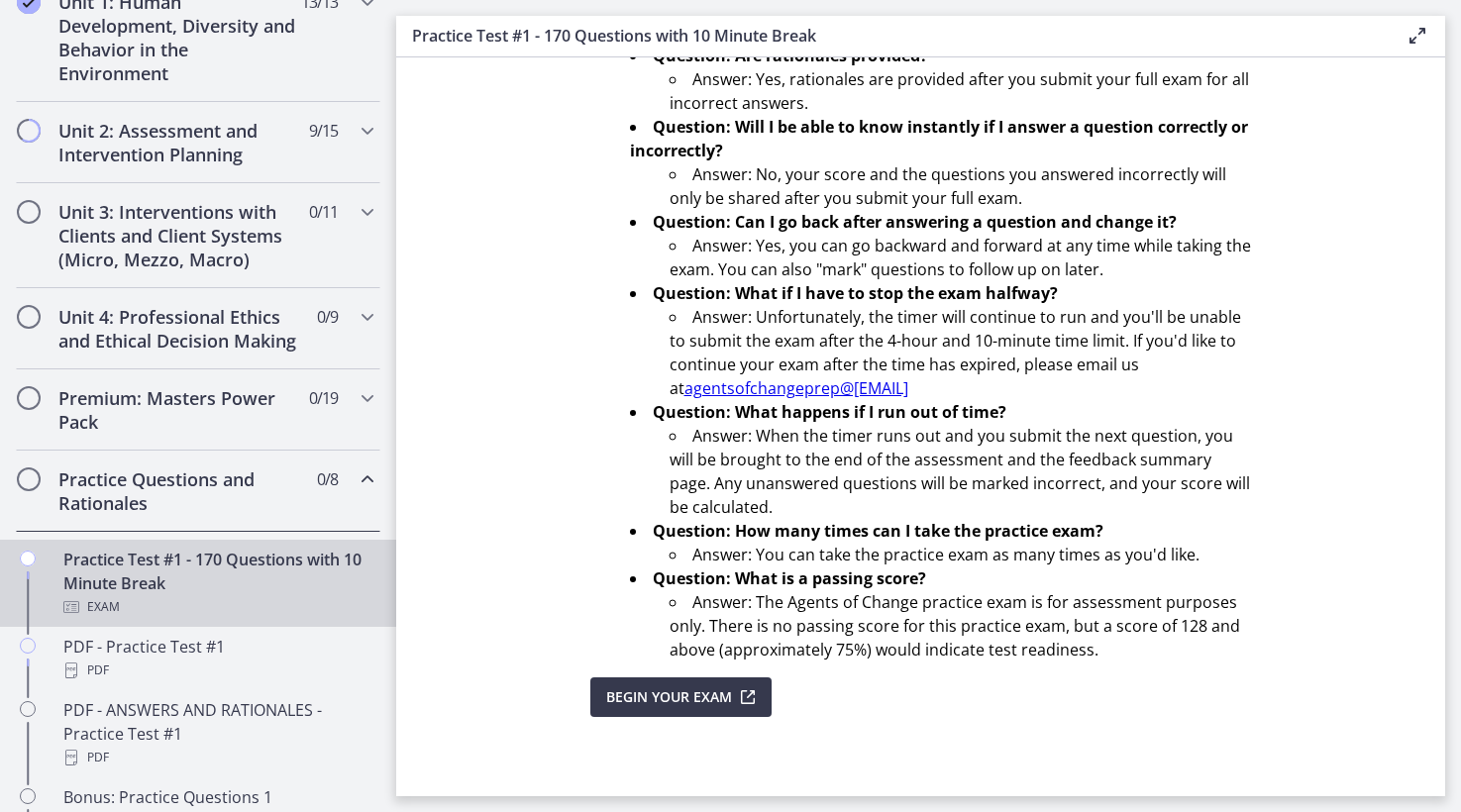 scroll, scrollTop: 593, scrollLeft: 0, axis: vertical 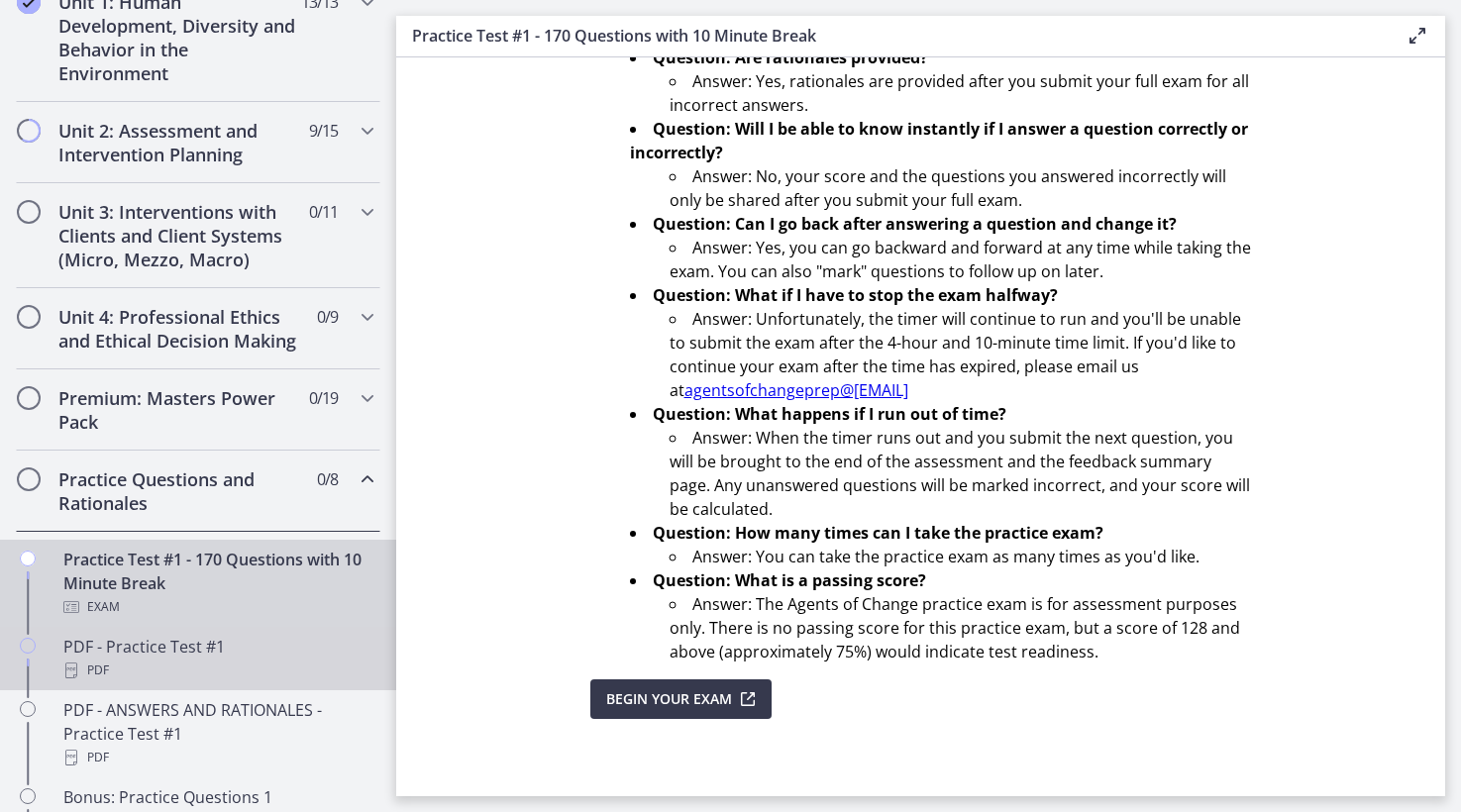 click on "PDF" at bounding box center [218, 670] 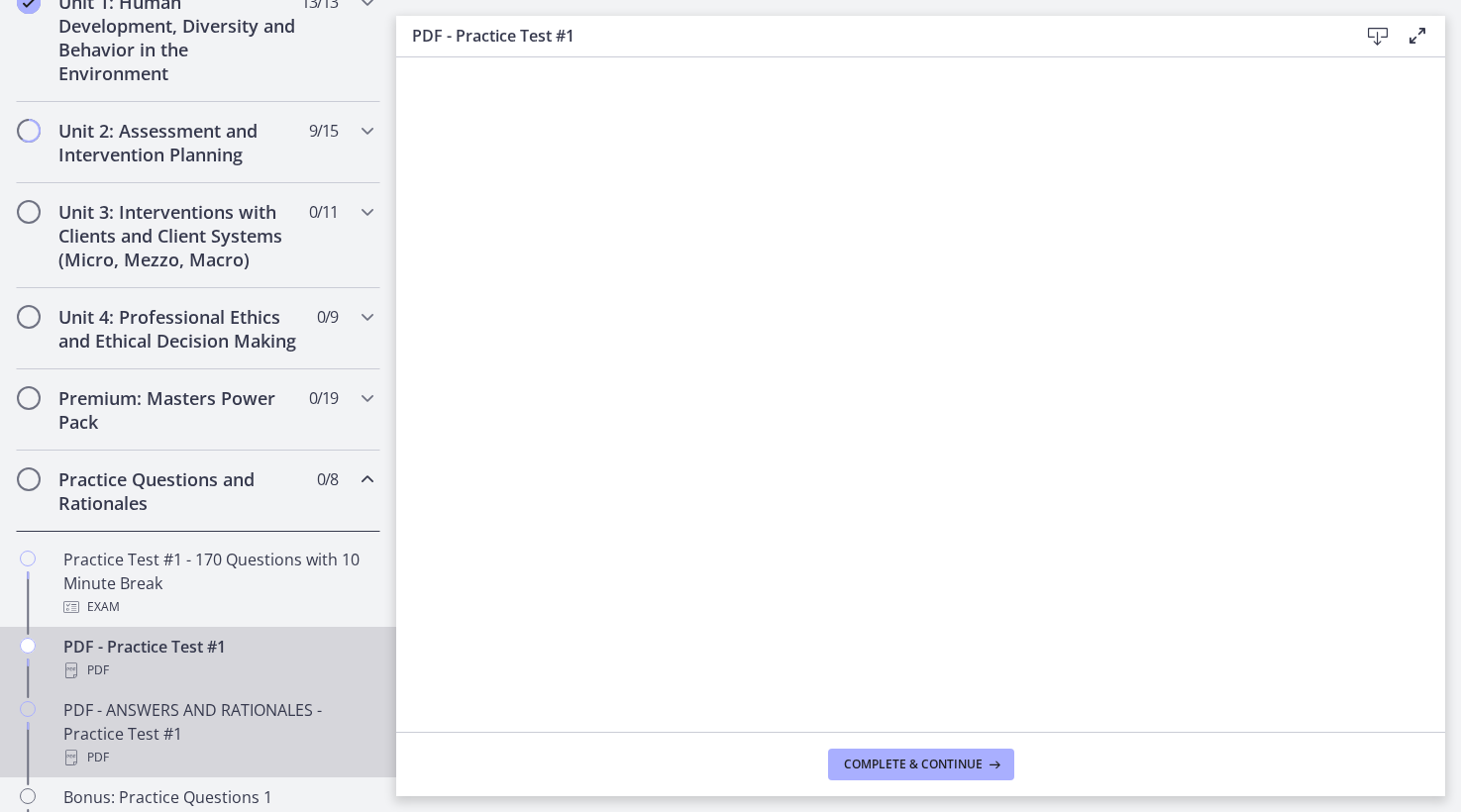 scroll, scrollTop: 686, scrollLeft: 0, axis: vertical 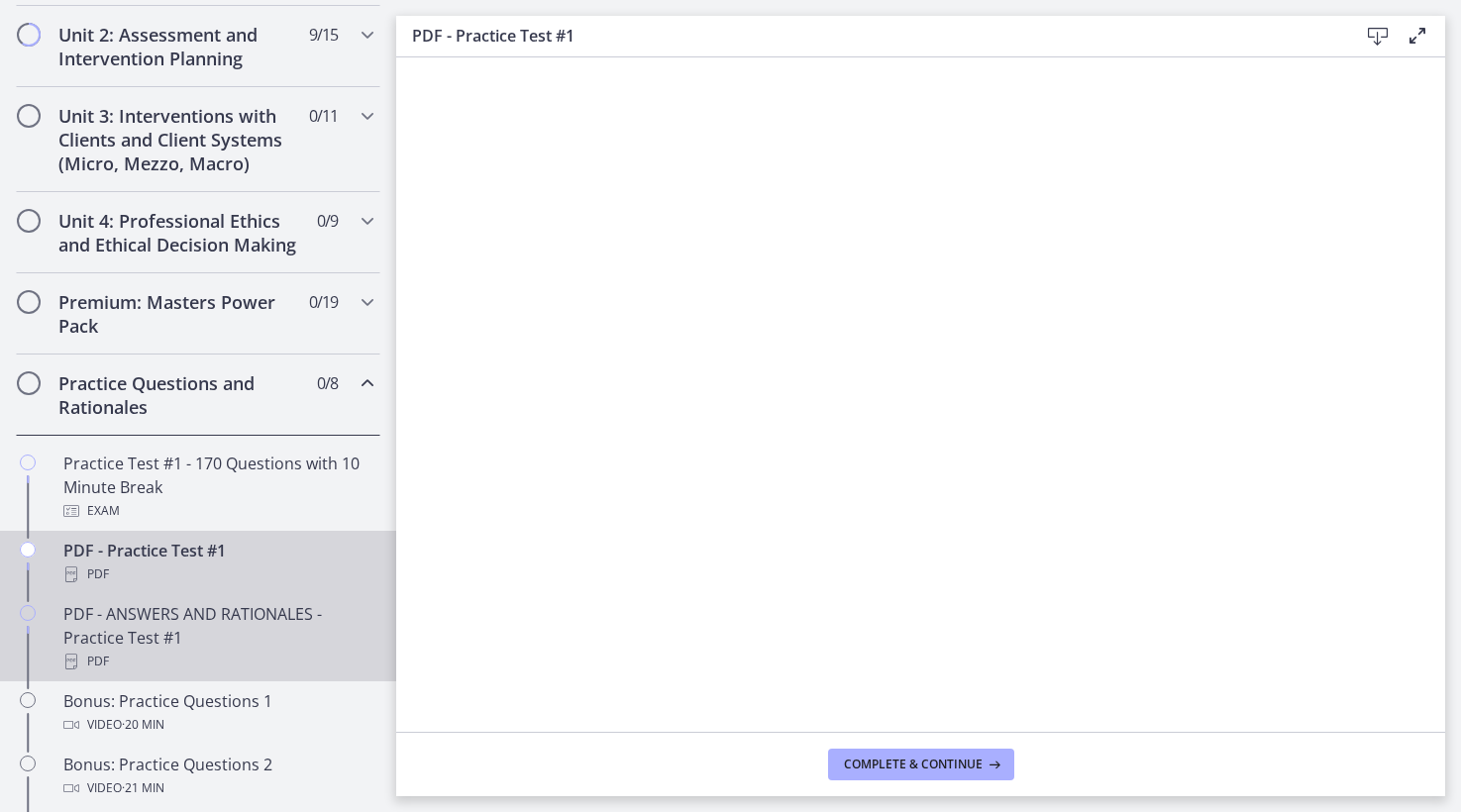 click on "PDF" at bounding box center (218, 661) 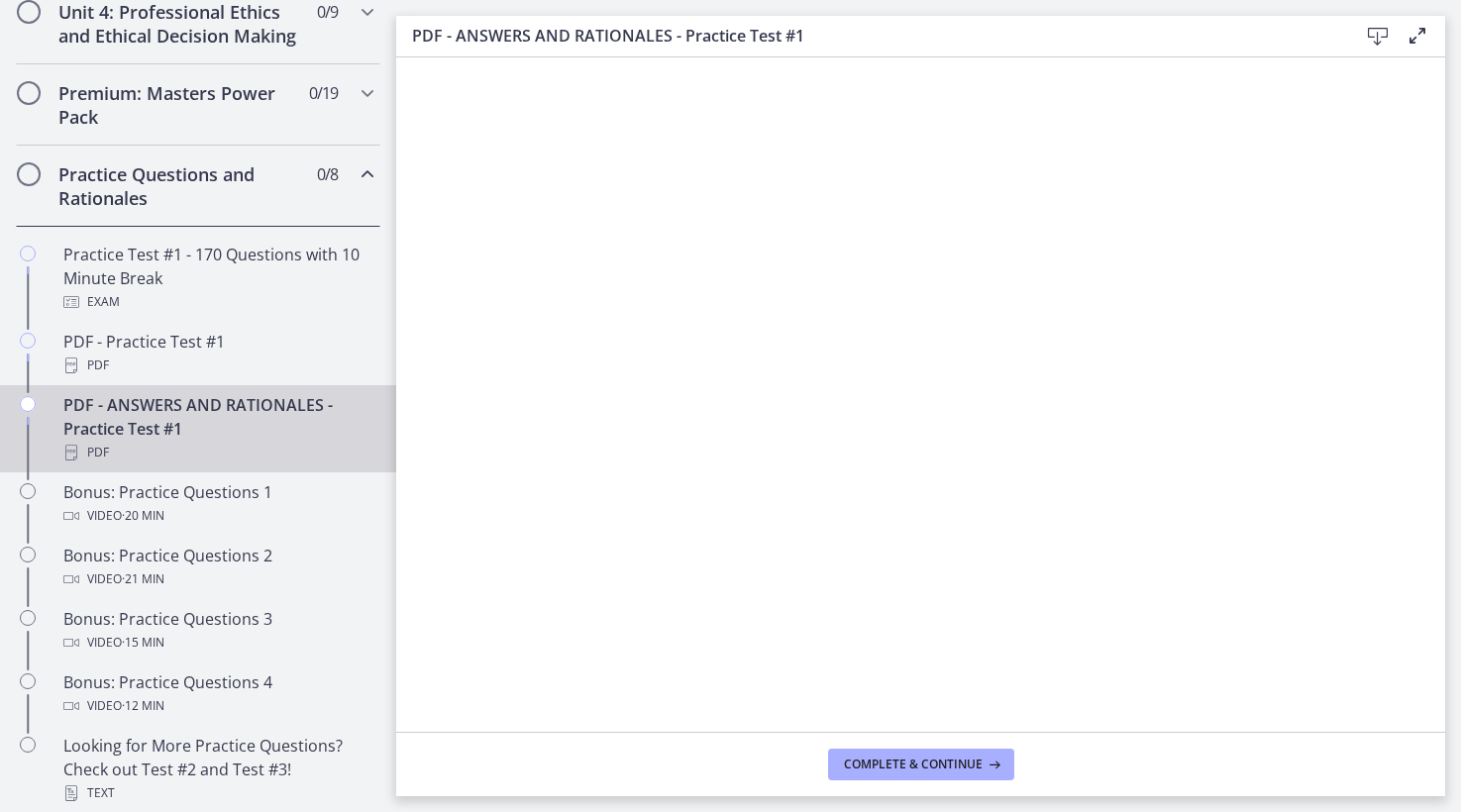 scroll, scrollTop: 988, scrollLeft: 0, axis: vertical 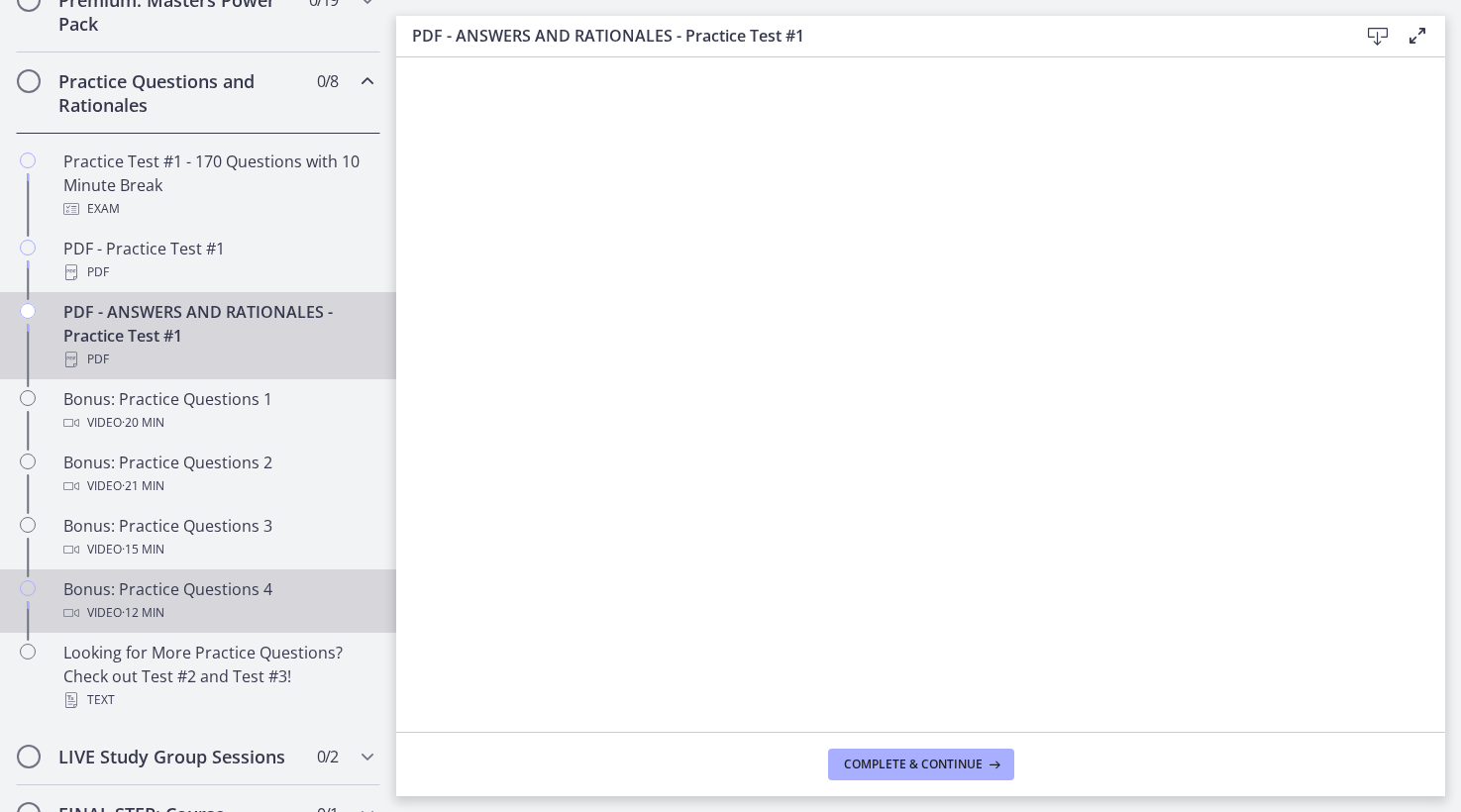 click on "Bonus: Practice Questions 4
Video
·  12 min" at bounding box center [218, 601] 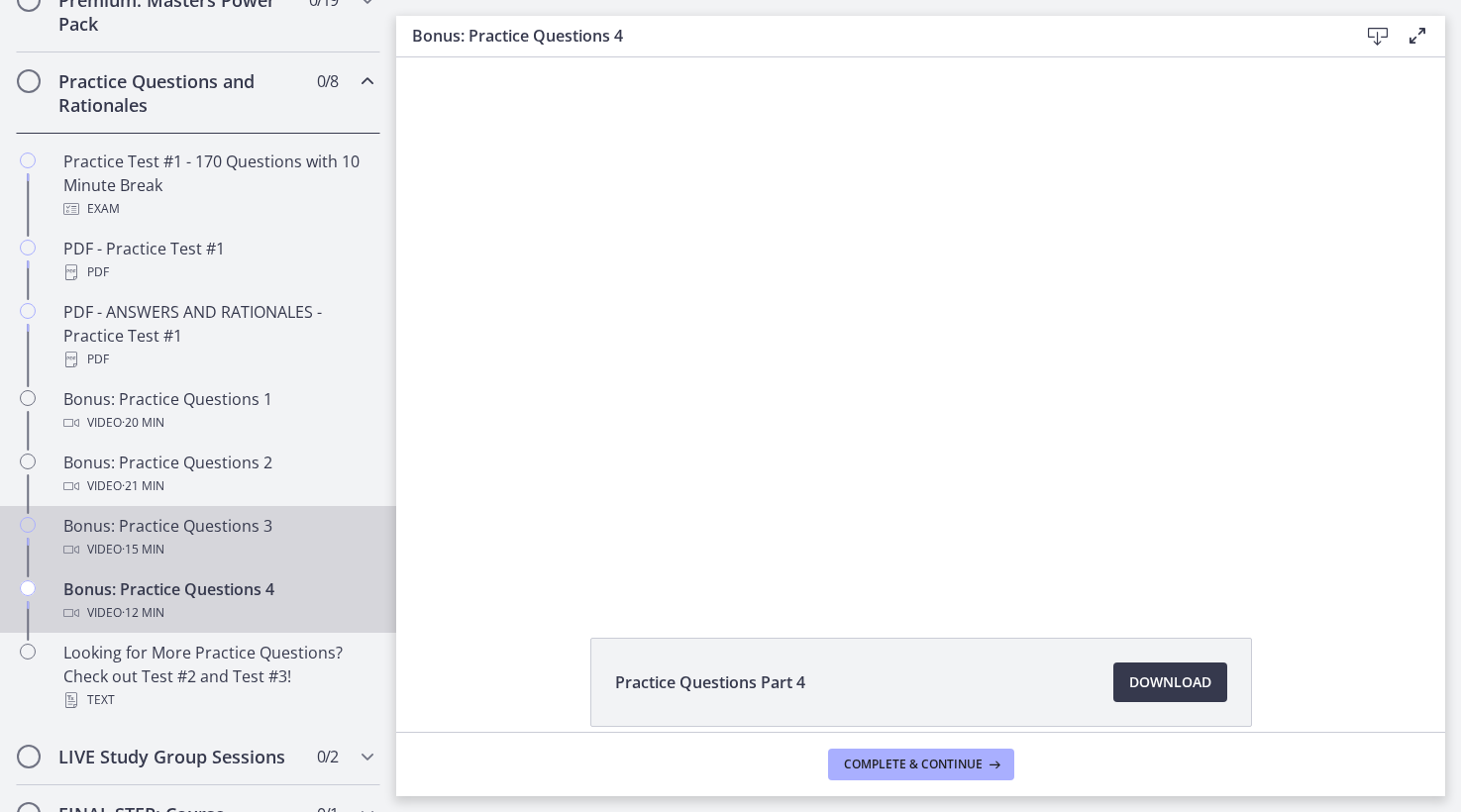 scroll, scrollTop: 0, scrollLeft: 0, axis: both 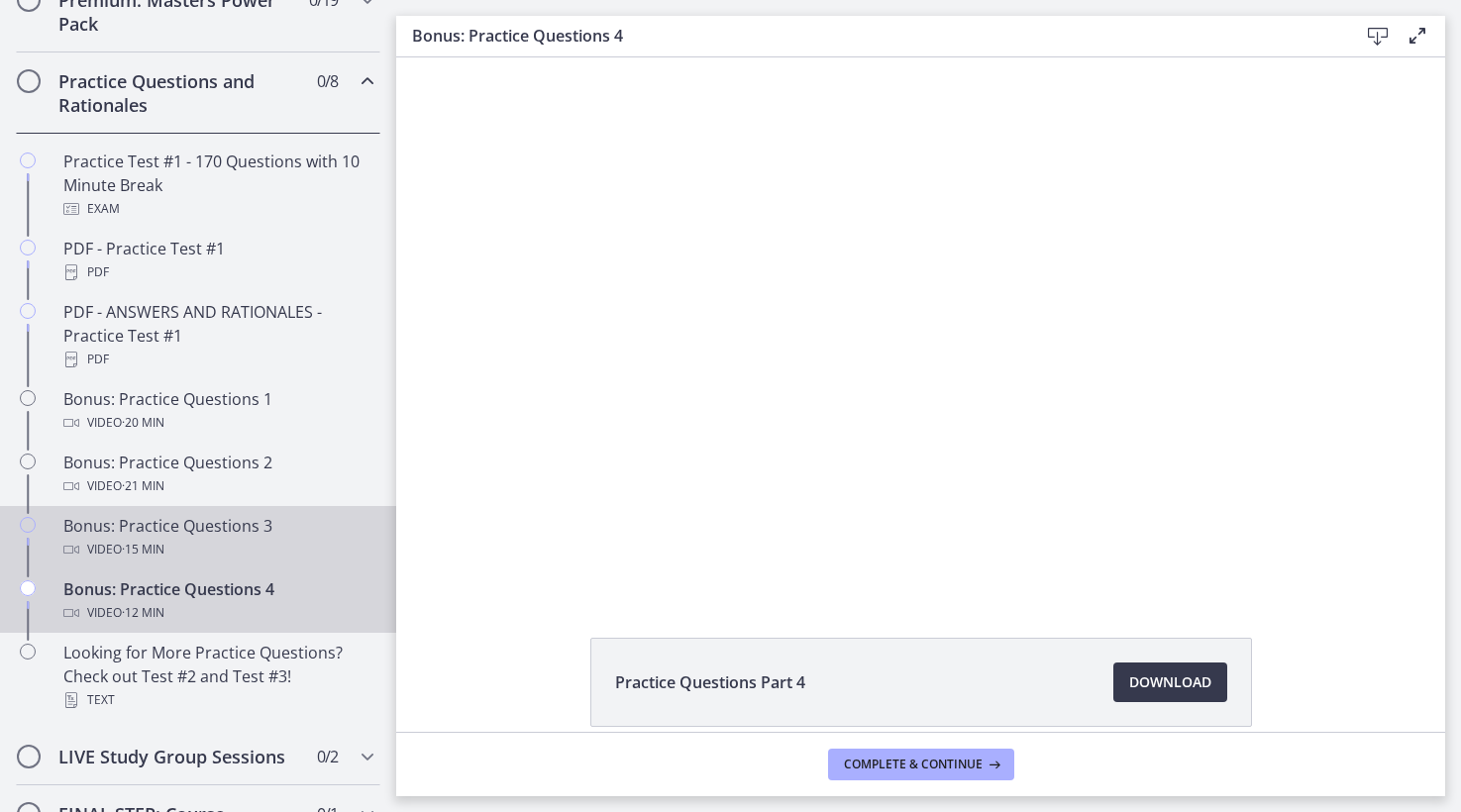 click on "Bonus: Practice Questions 3
Video
·  15 min" at bounding box center (218, 538) 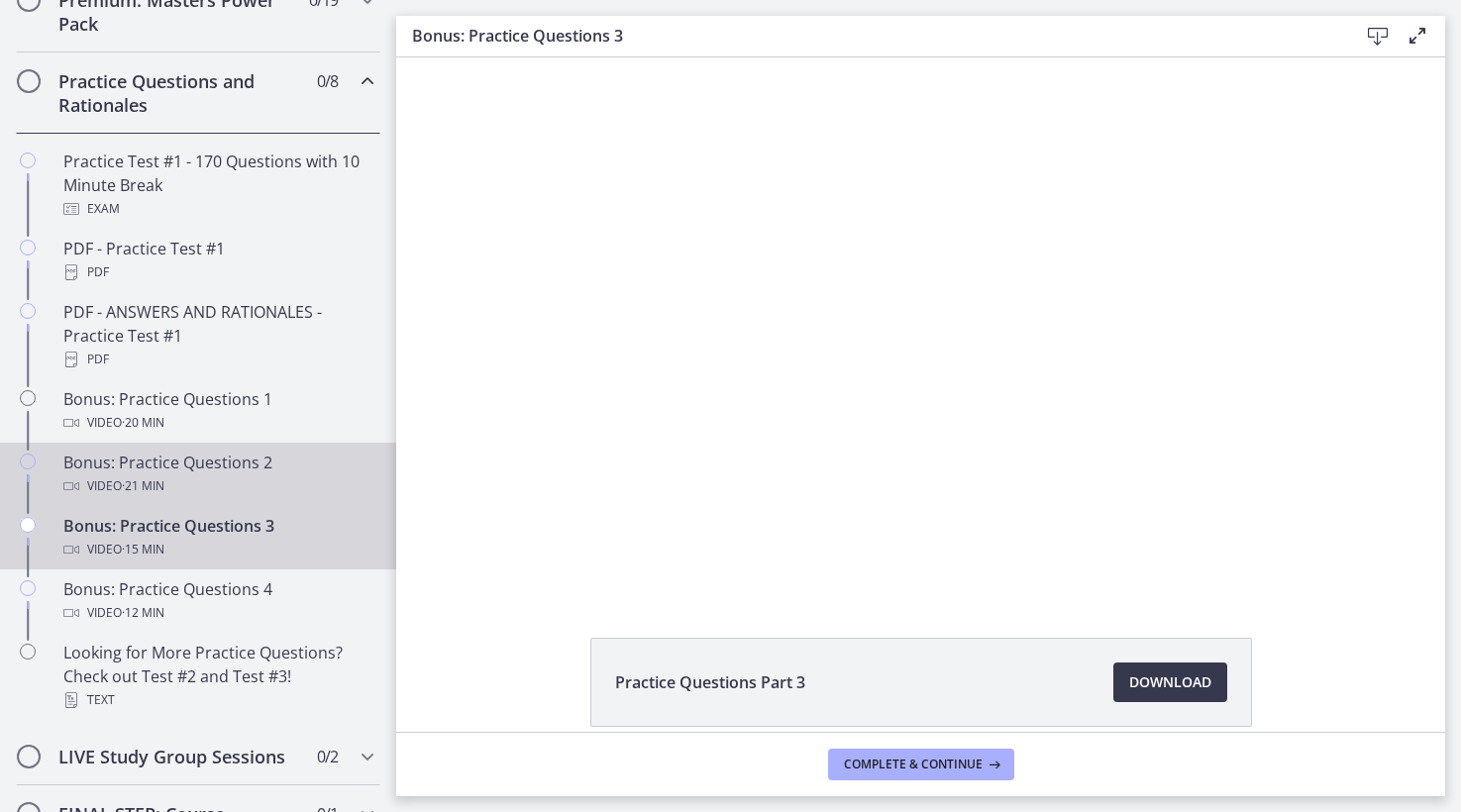 scroll, scrollTop: 0, scrollLeft: 0, axis: both 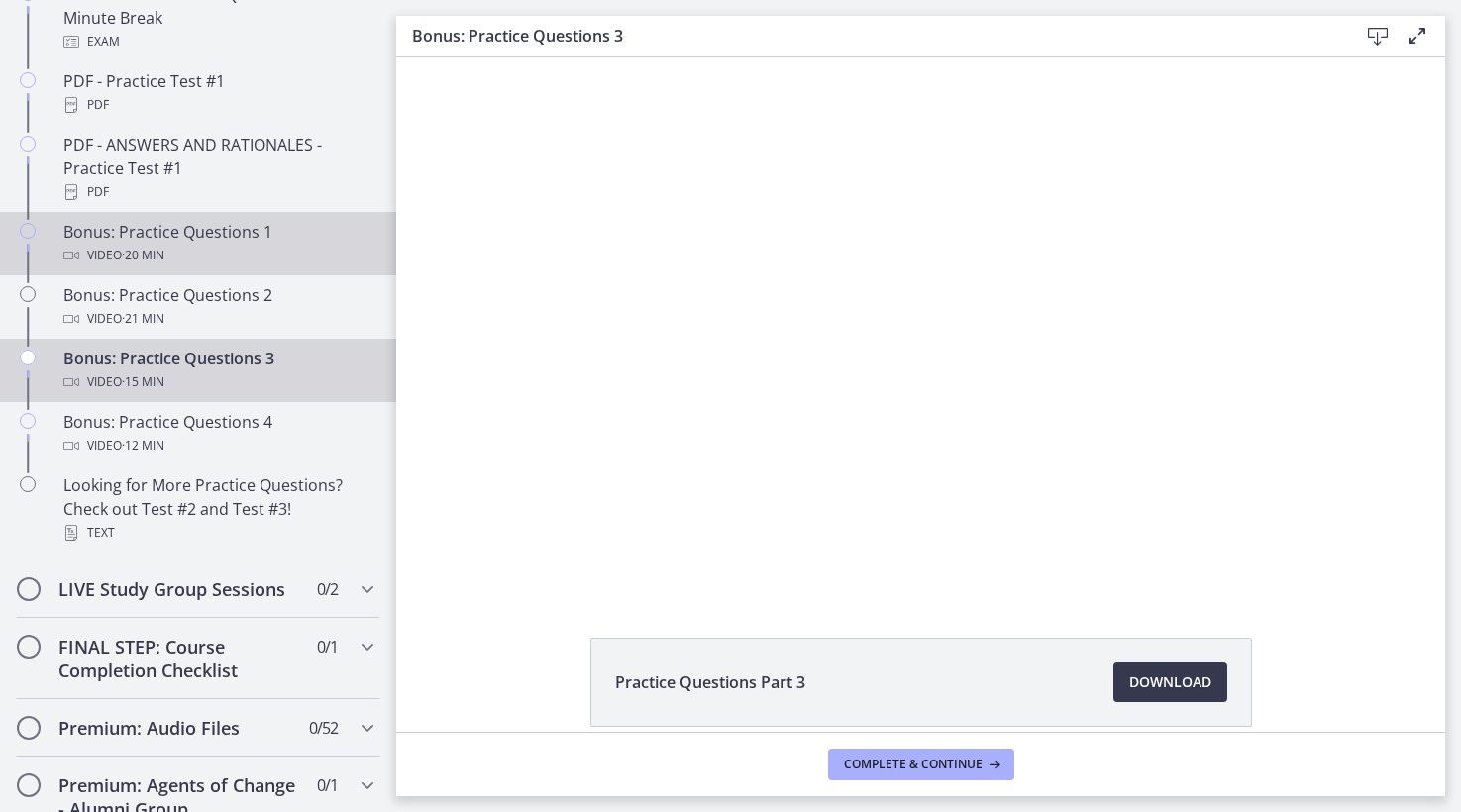 click on "Bonus: Practice Questions 1
Video
·  20 min" at bounding box center [218, 244] 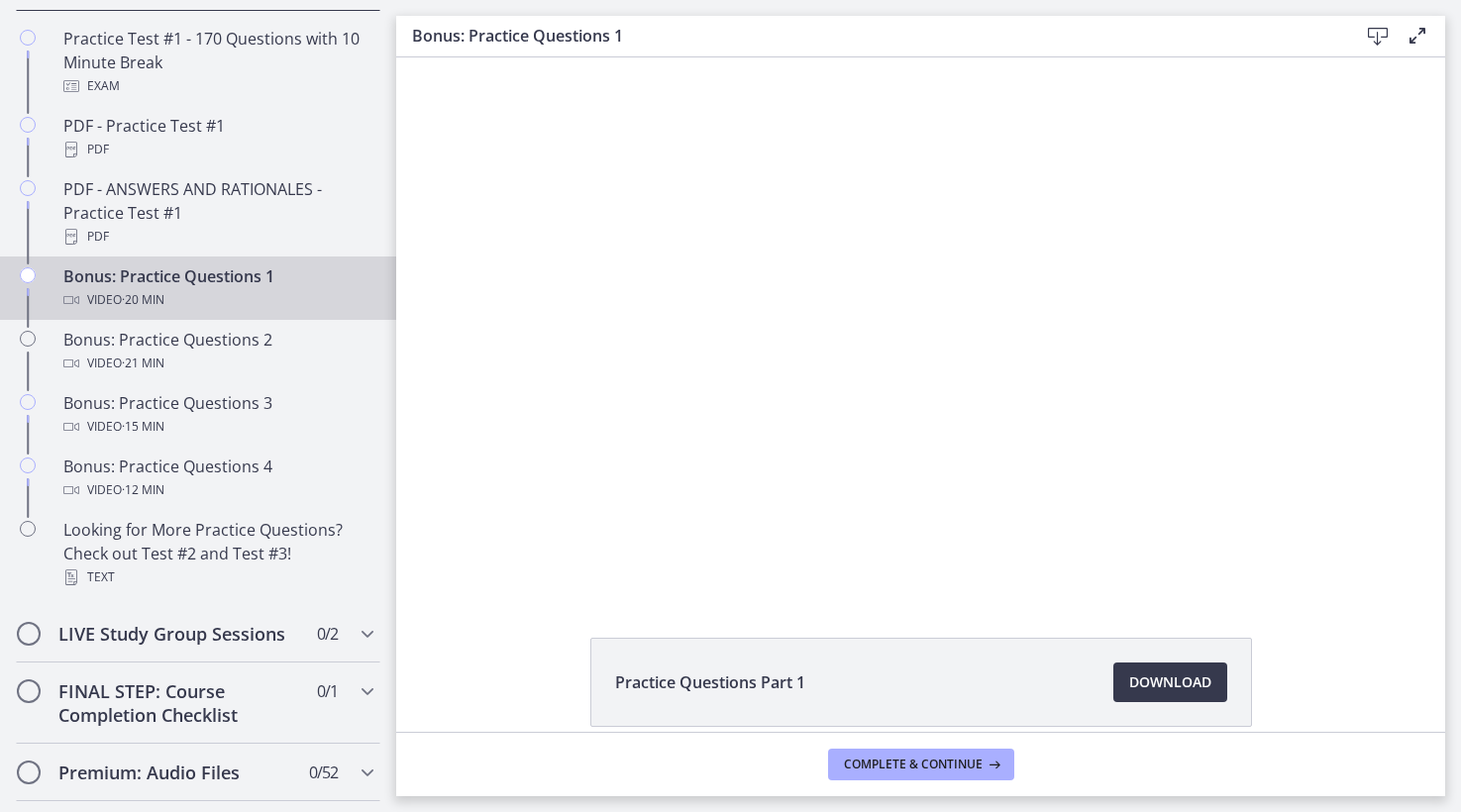 scroll, scrollTop: 1071, scrollLeft: 0, axis: vertical 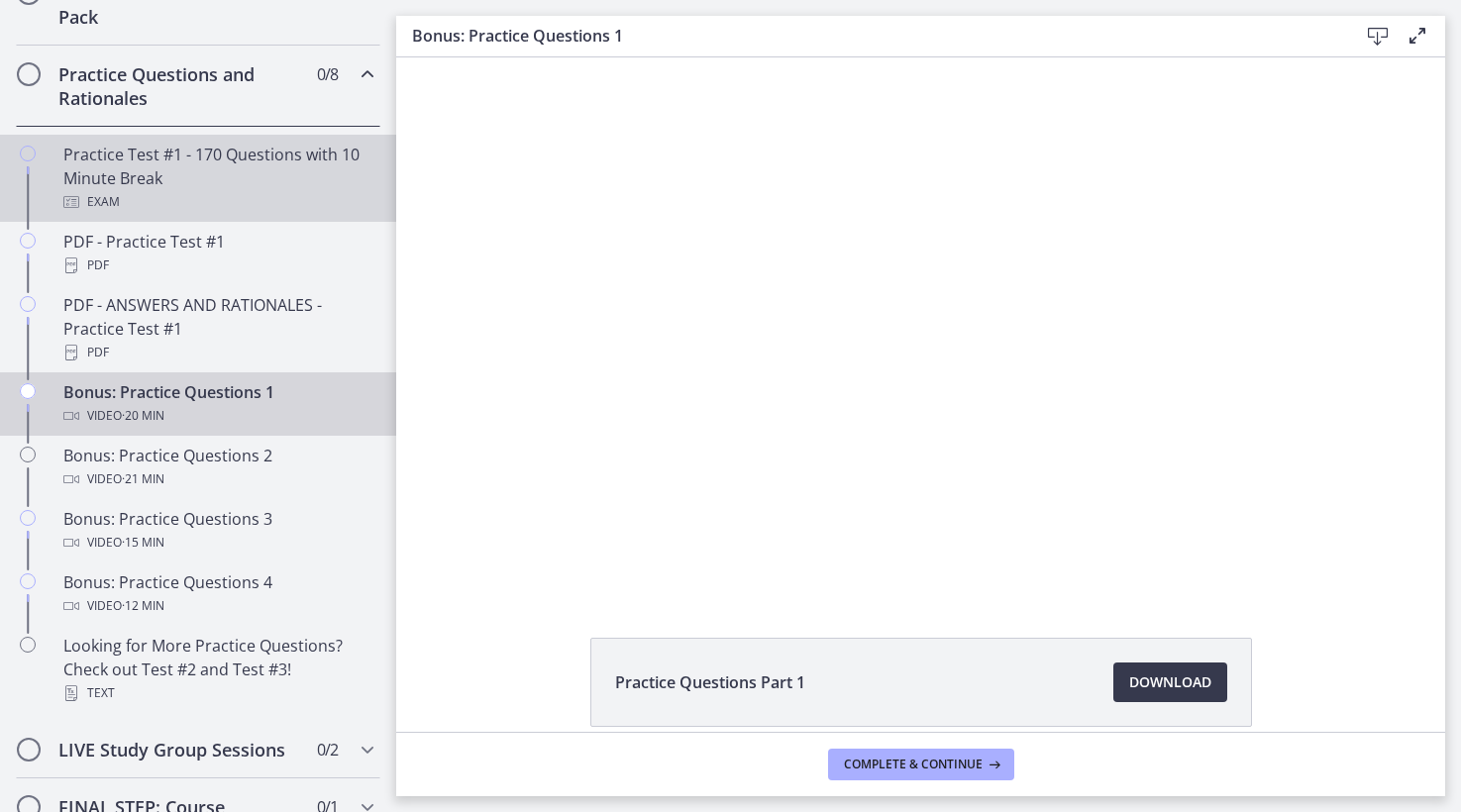 click on "Practice Test #1 - 170 Questions with 10 Minute Break
Exam" at bounding box center [218, 178] 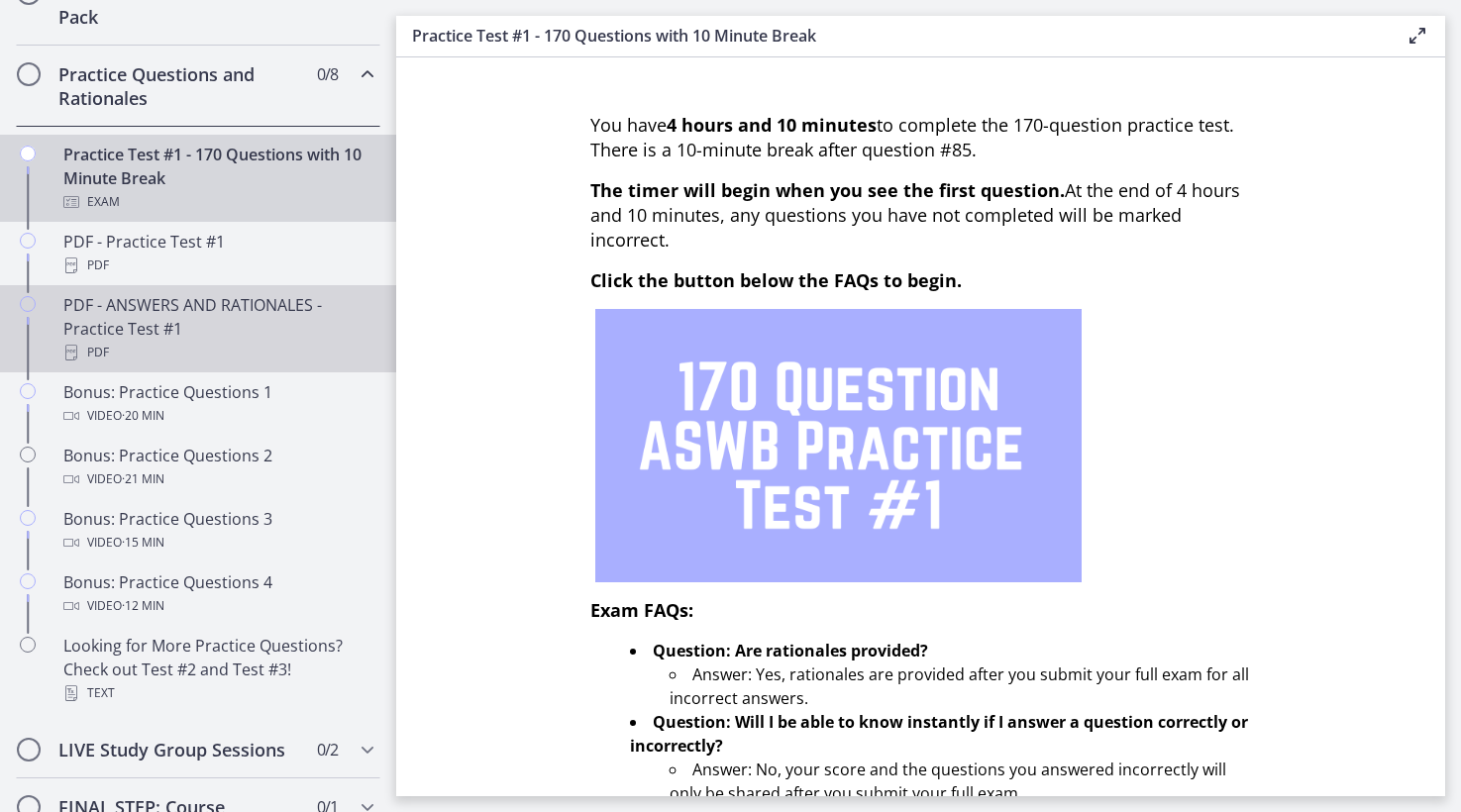click on "PDF - ANSWERS AND RATIONALES - Practice Test #1
PDF" at bounding box center [218, 329] 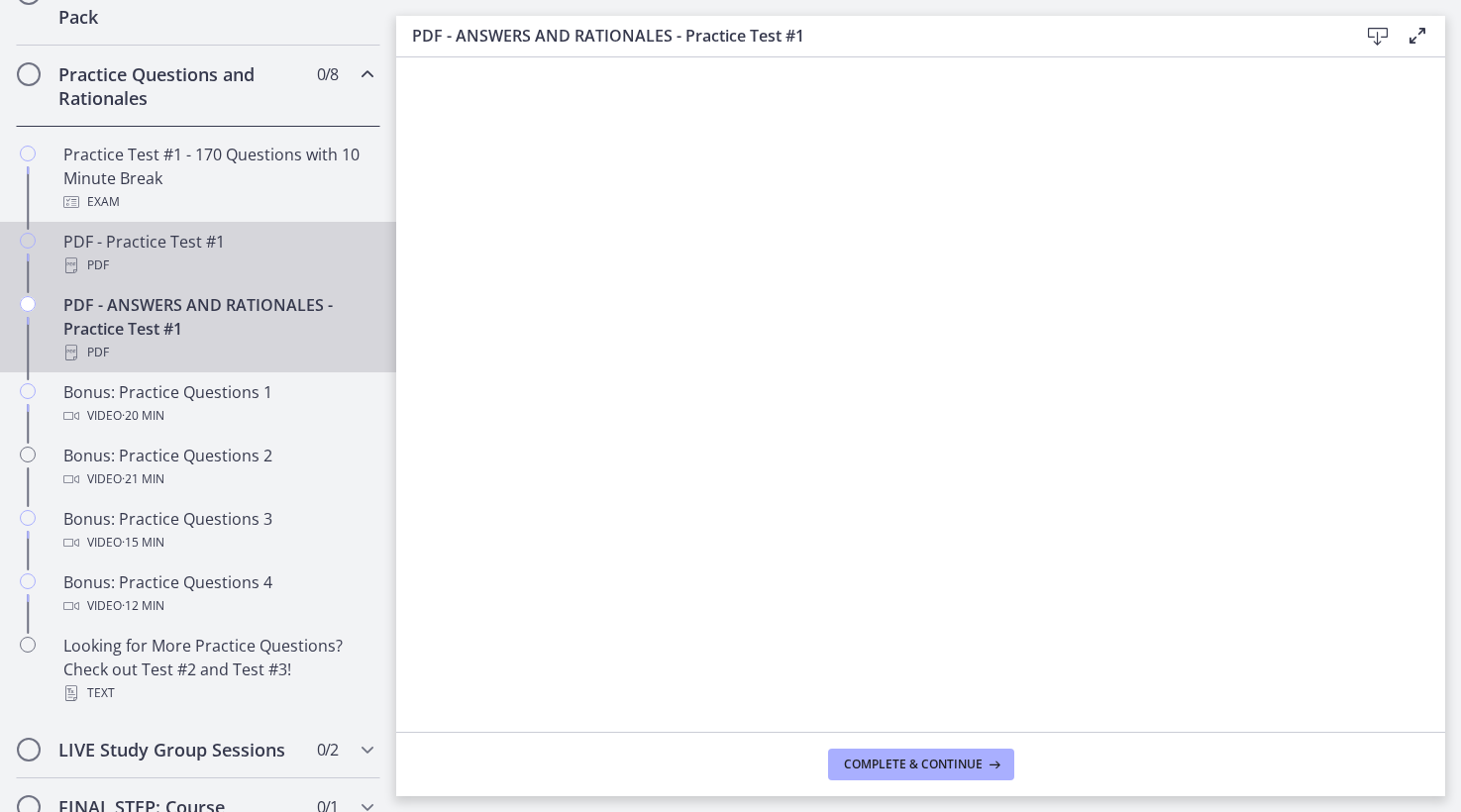 click on "PDF" at bounding box center [218, 265] 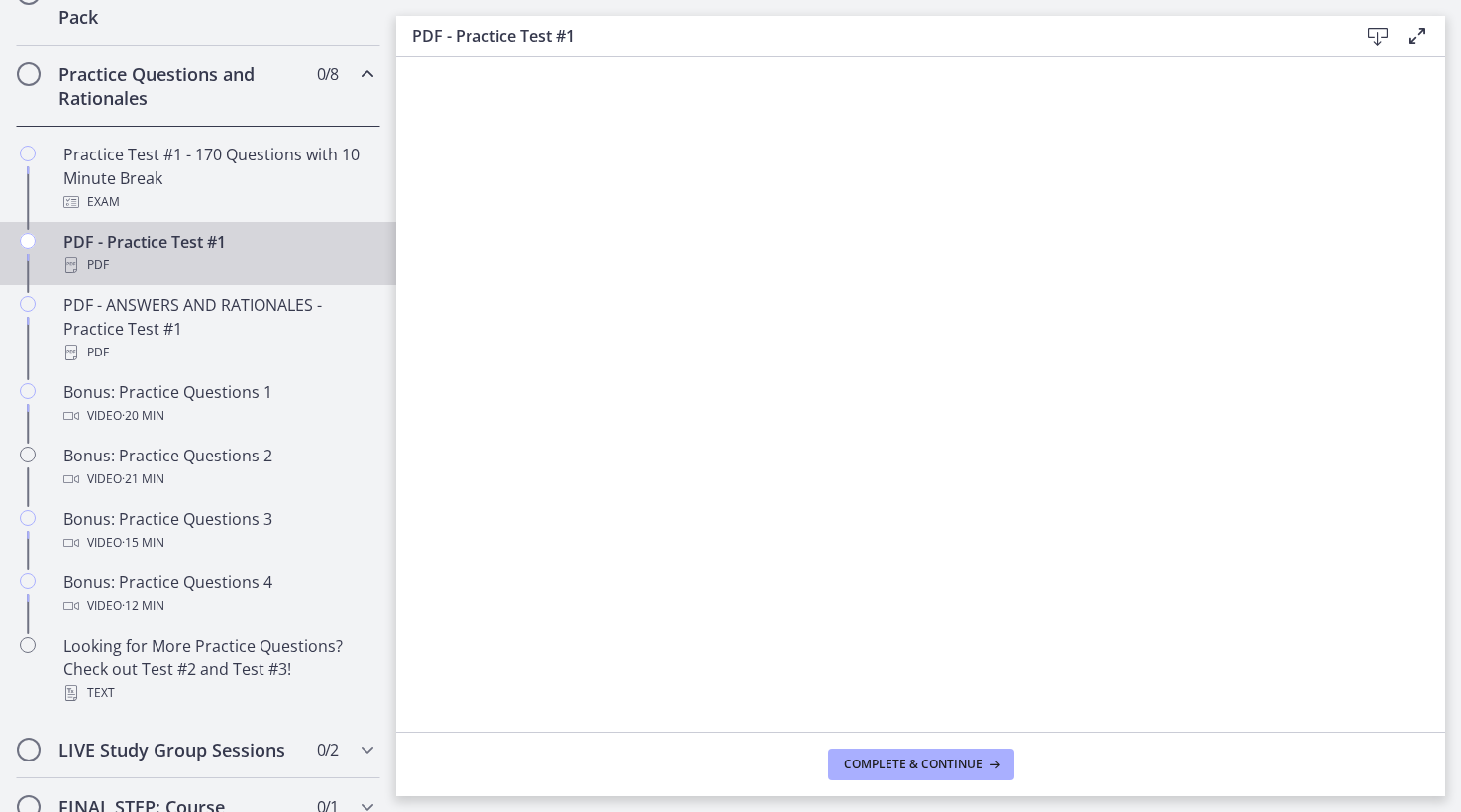 scroll, scrollTop: 0, scrollLeft: 0, axis: both 